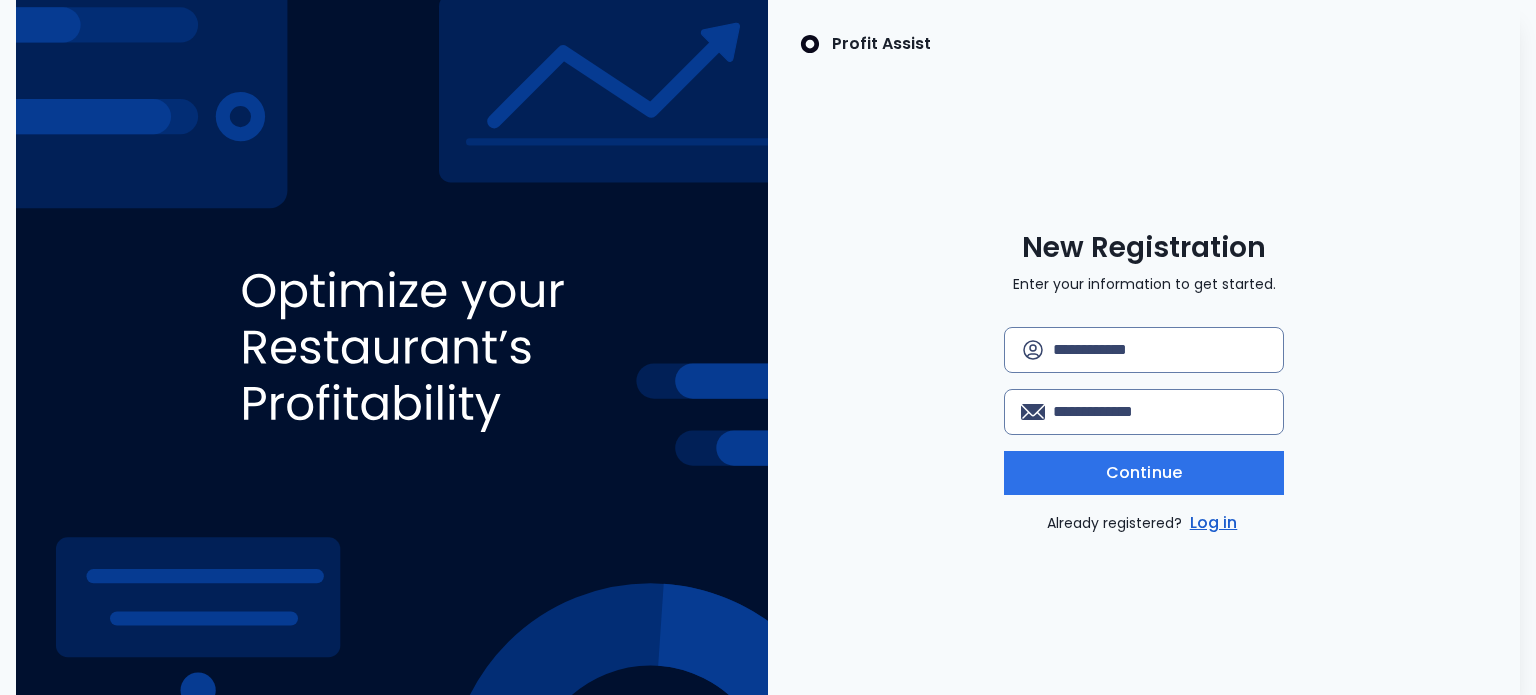 scroll, scrollTop: 0, scrollLeft: 0, axis: both 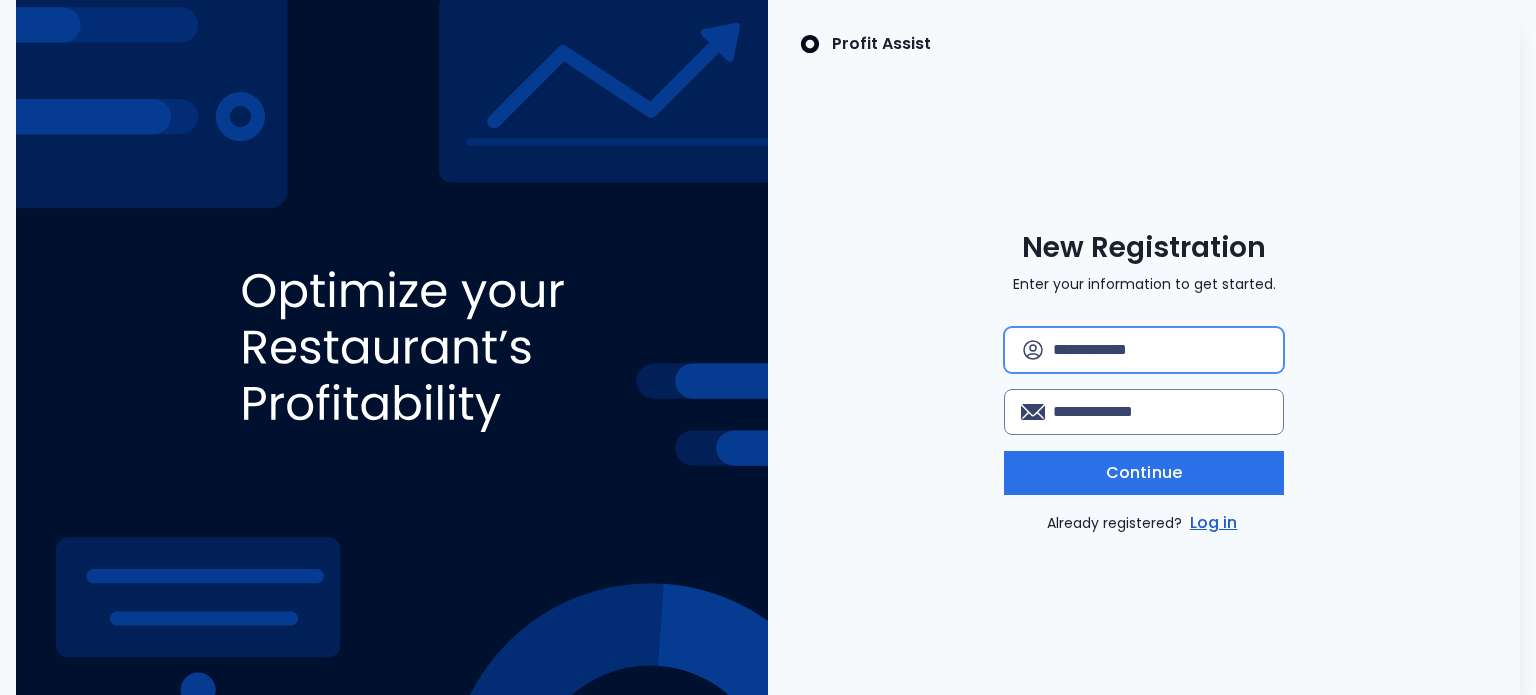 click at bounding box center [1160, 350] 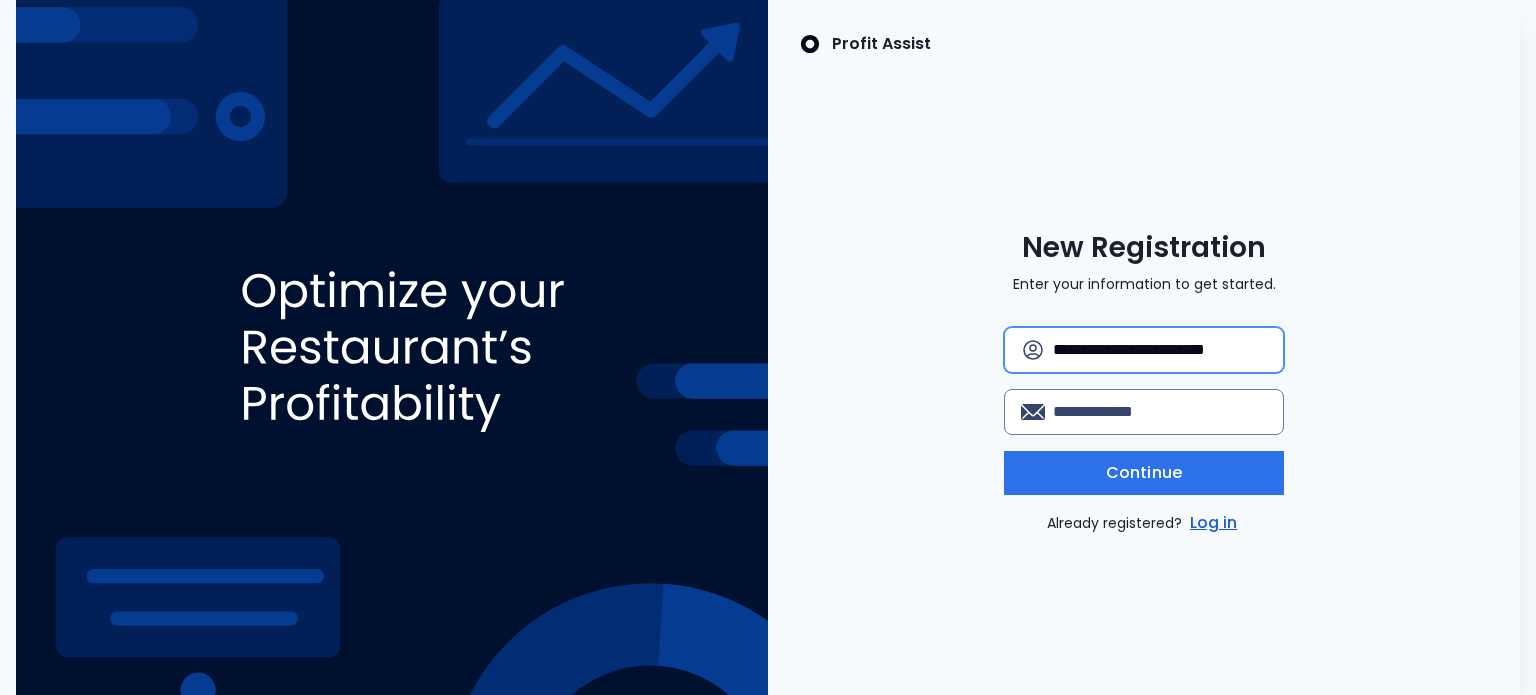 scroll, scrollTop: 0, scrollLeft: 0, axis: both 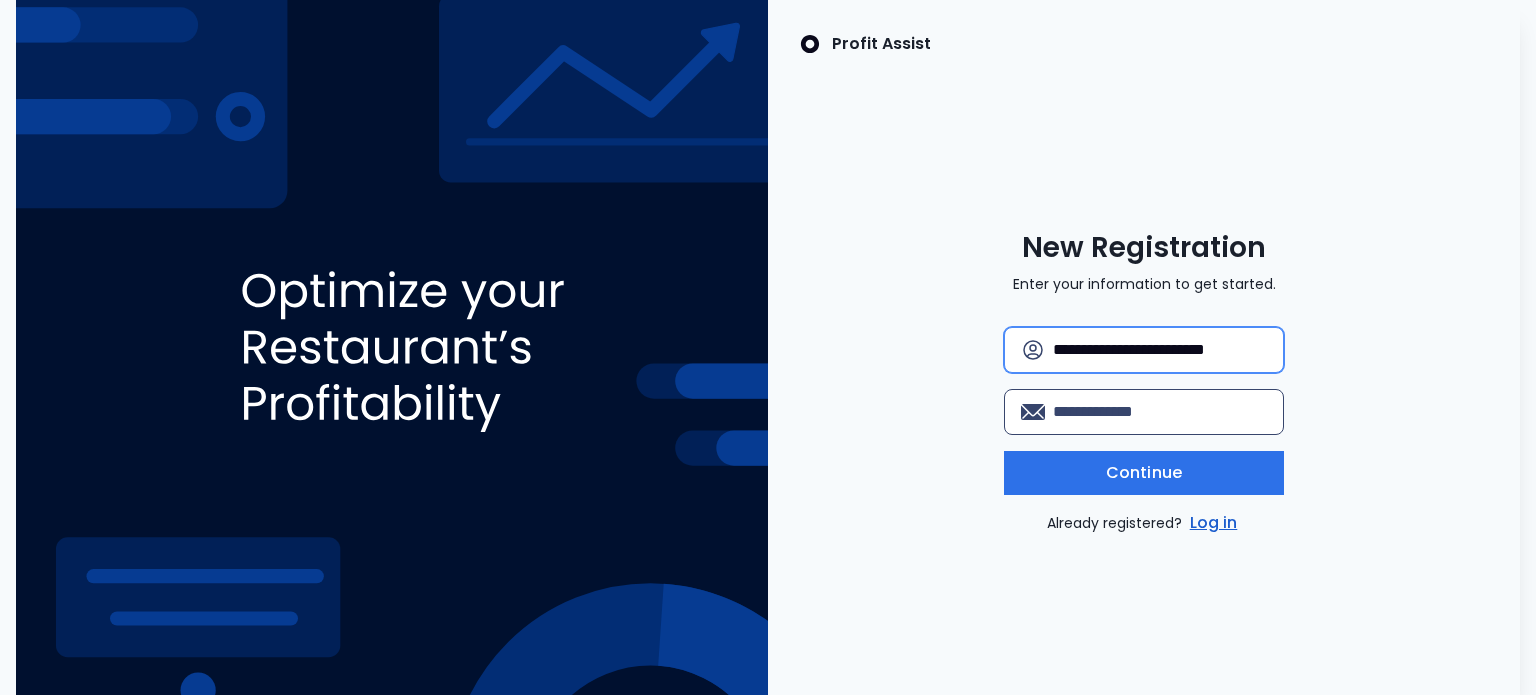 type on "**********" 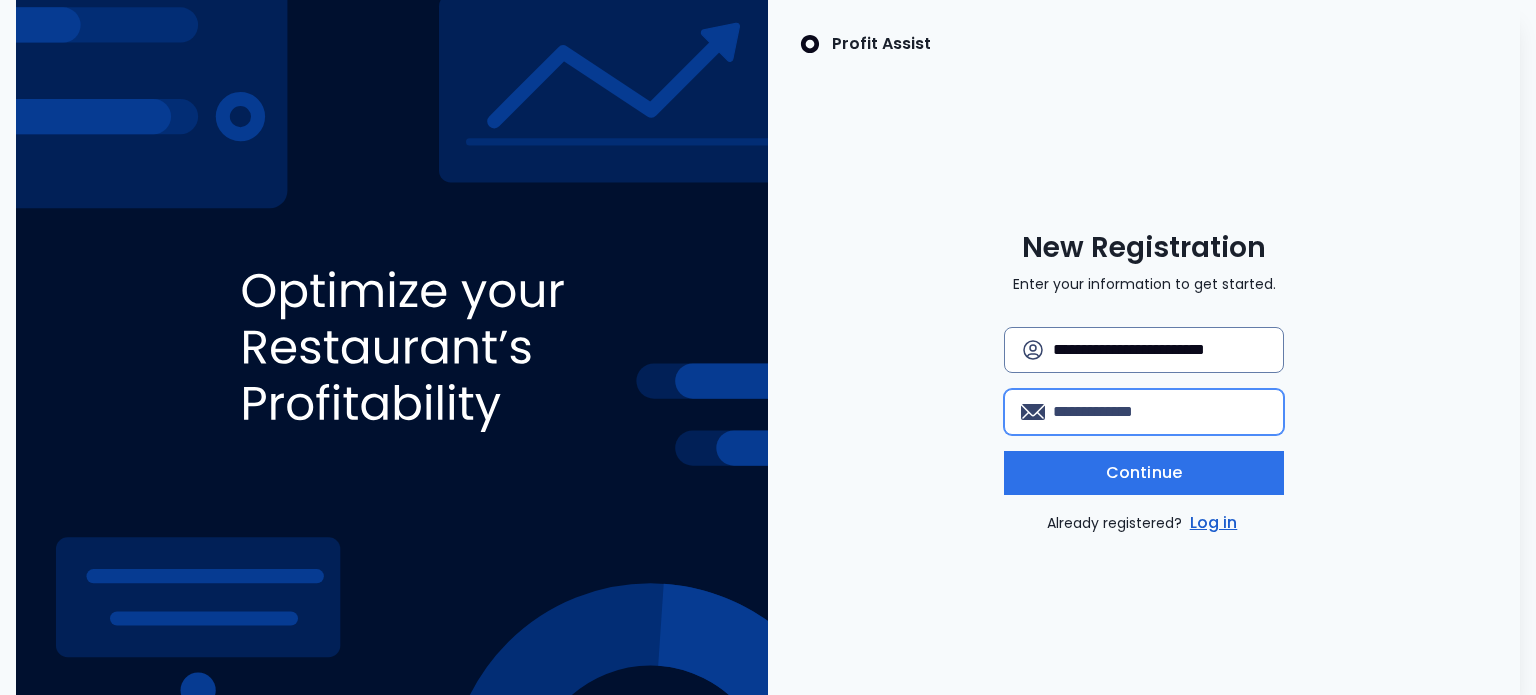 click at bounding box center [1160, 412] 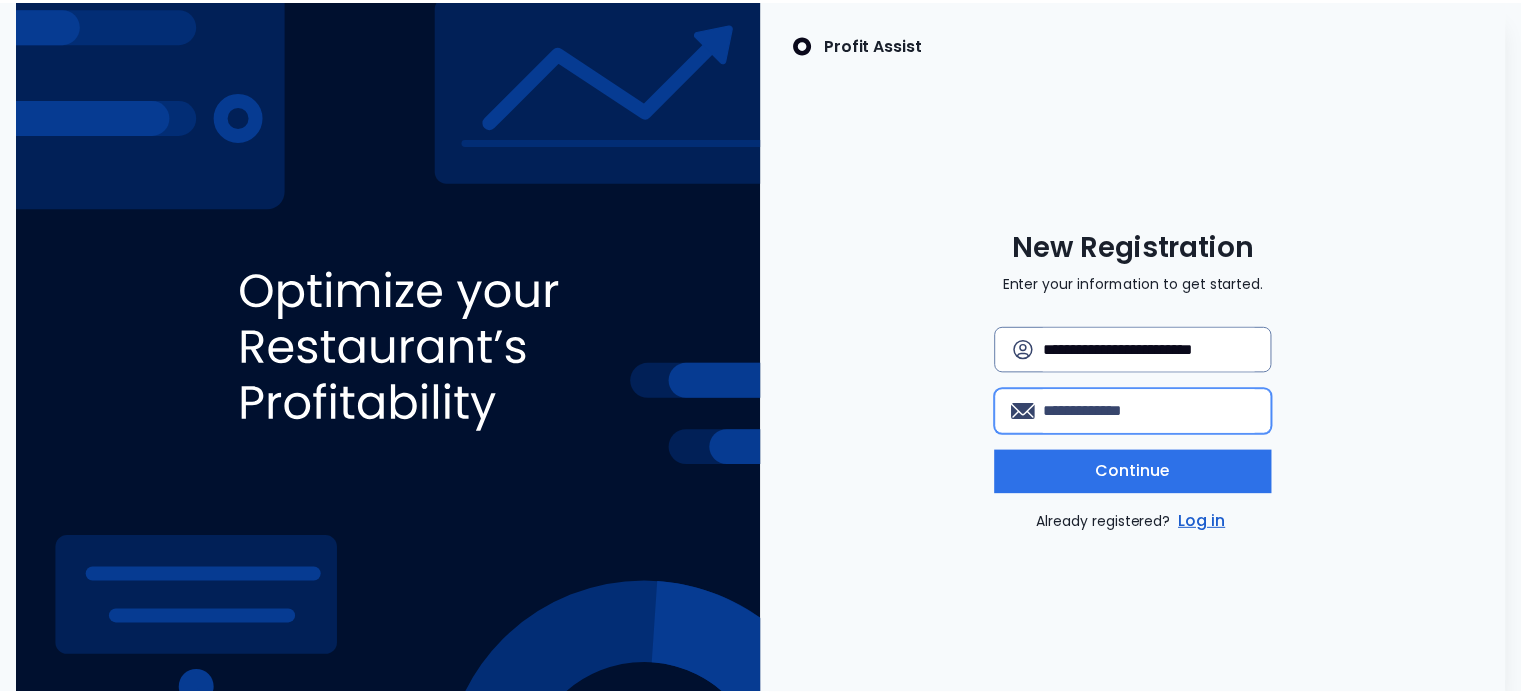 scroll, scrollTop: 0, scrollLeft: 0, axis: both 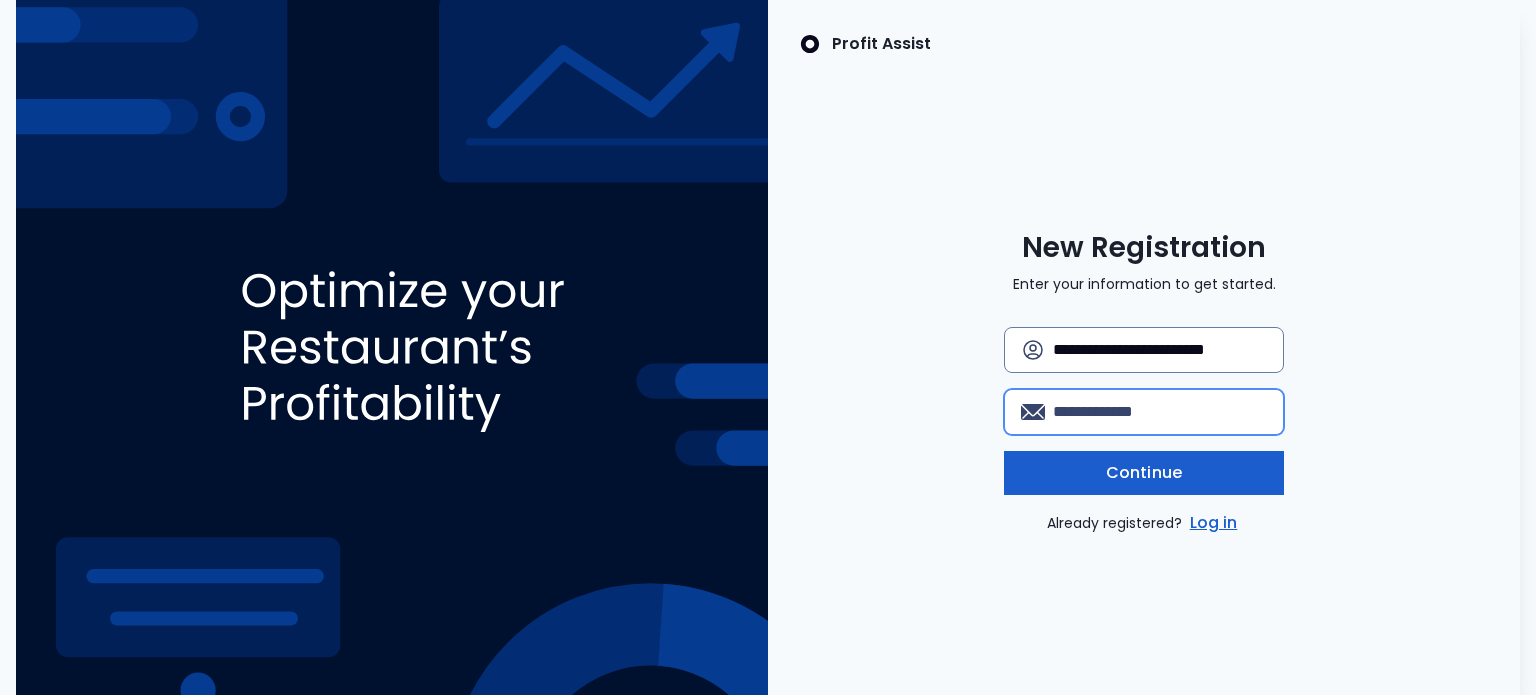 type on "**********" 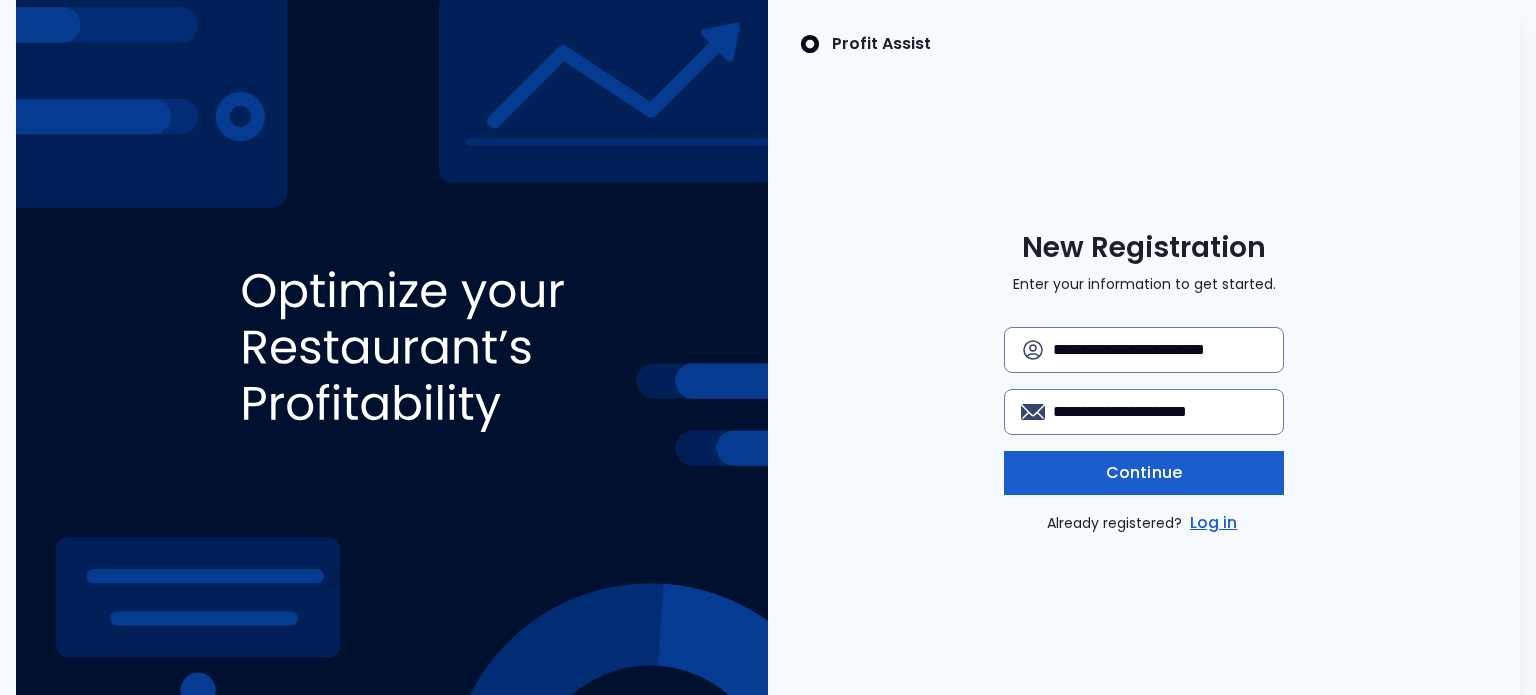 click on "Continue" at bounding box center (1144, 473) 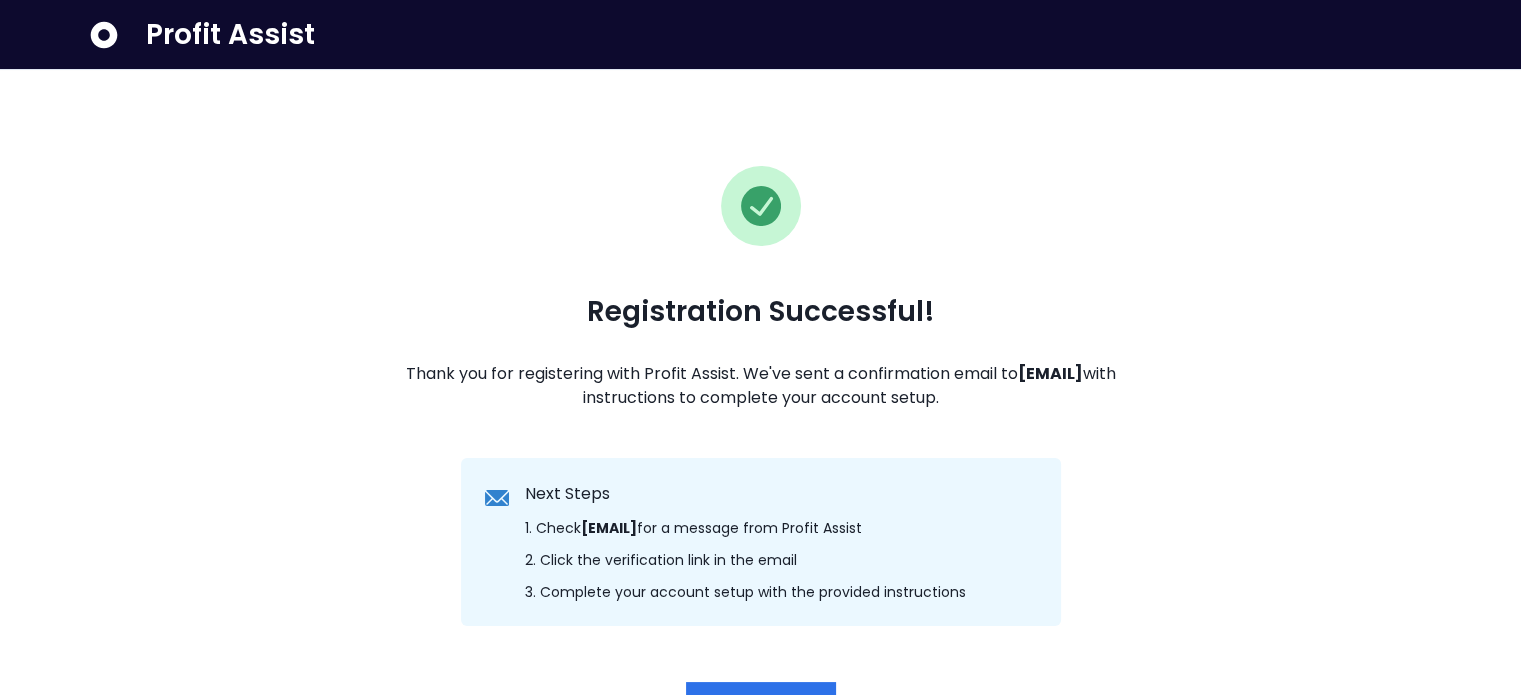scroll, scrollTop: 151, scrollLeft: 0, axis: vertical 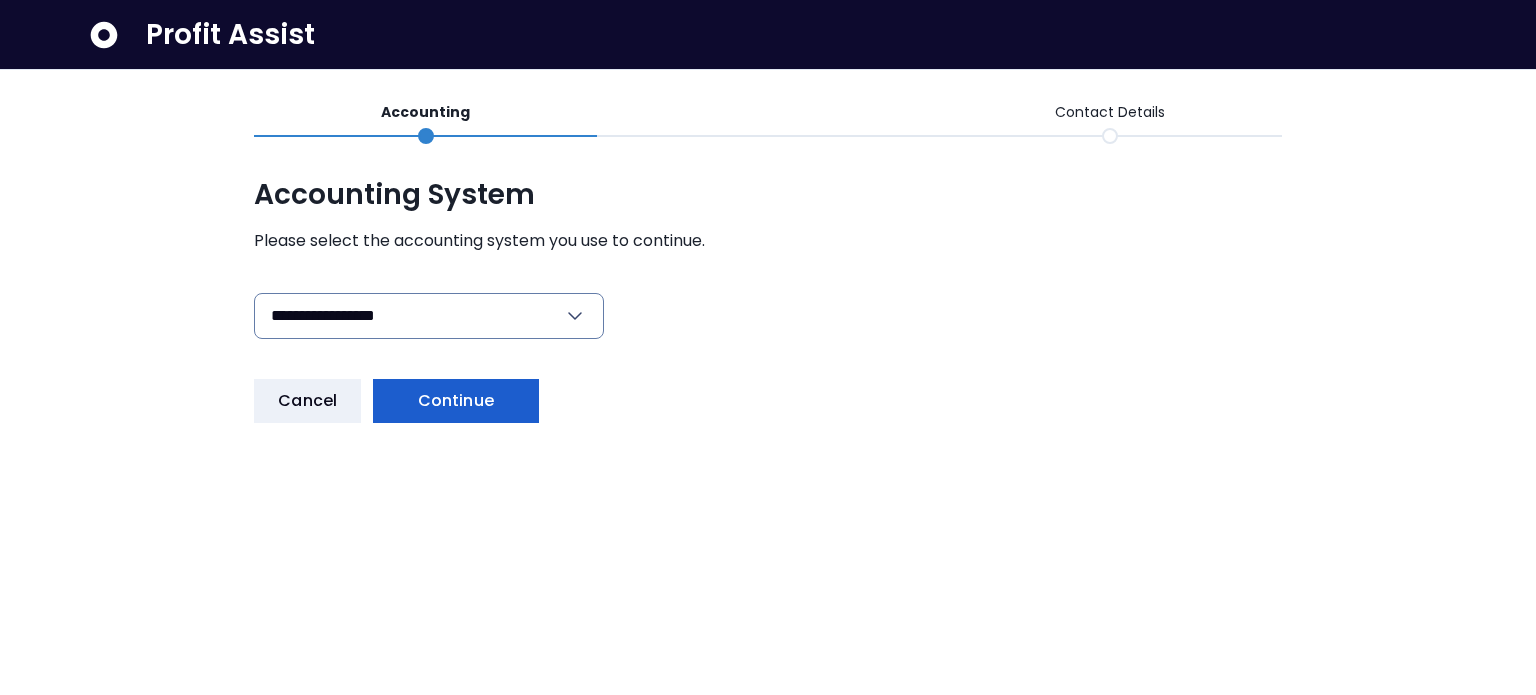 click on "Continue" at bounding box center [456, 401] 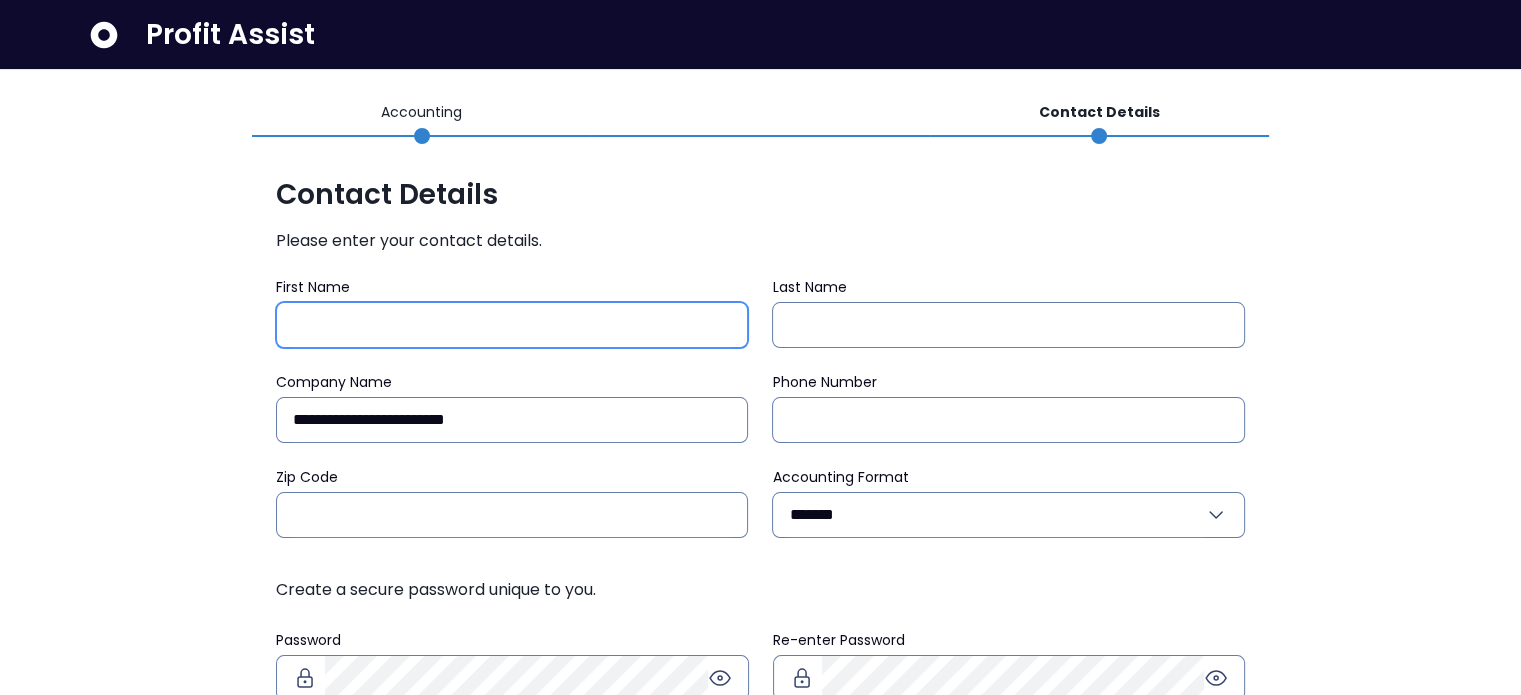 click on "First Name" at bounding box center (512, 325) 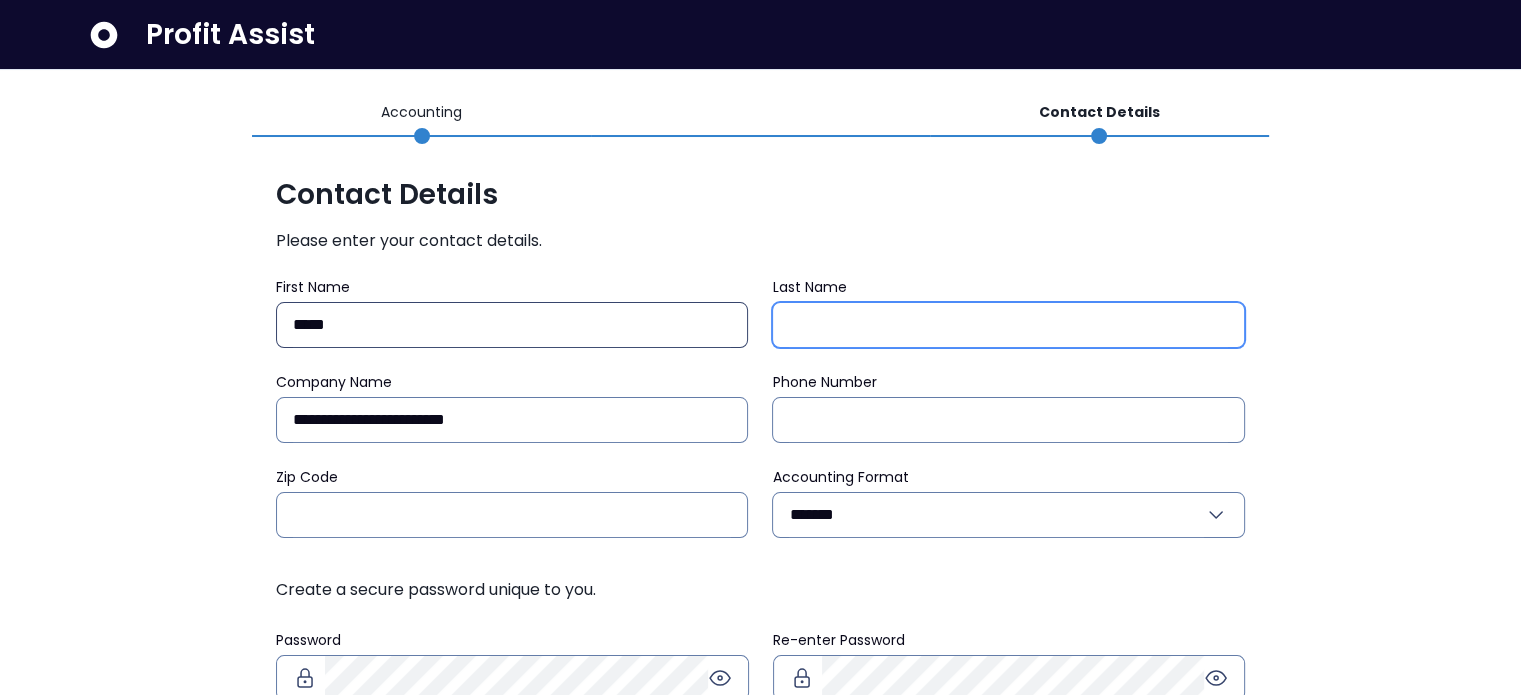 type on "*******" 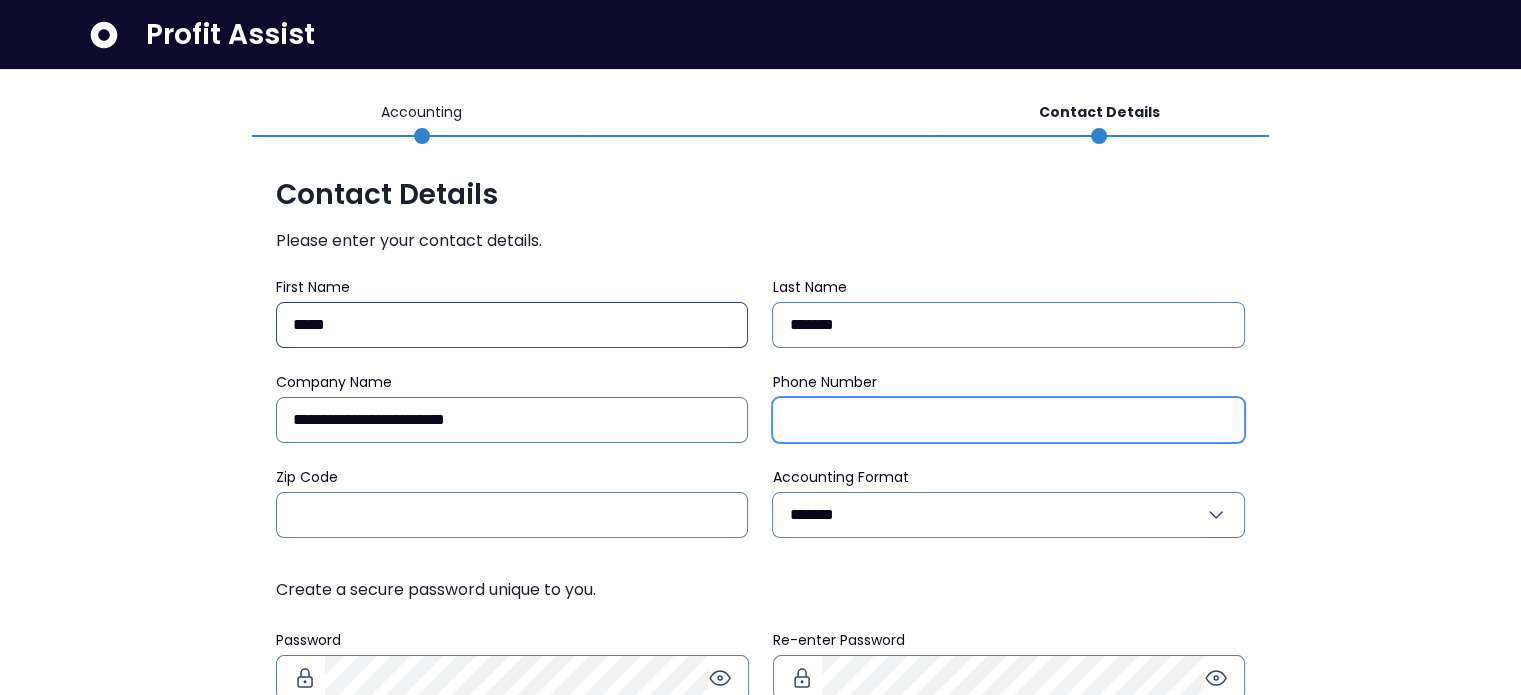 type on "**********" 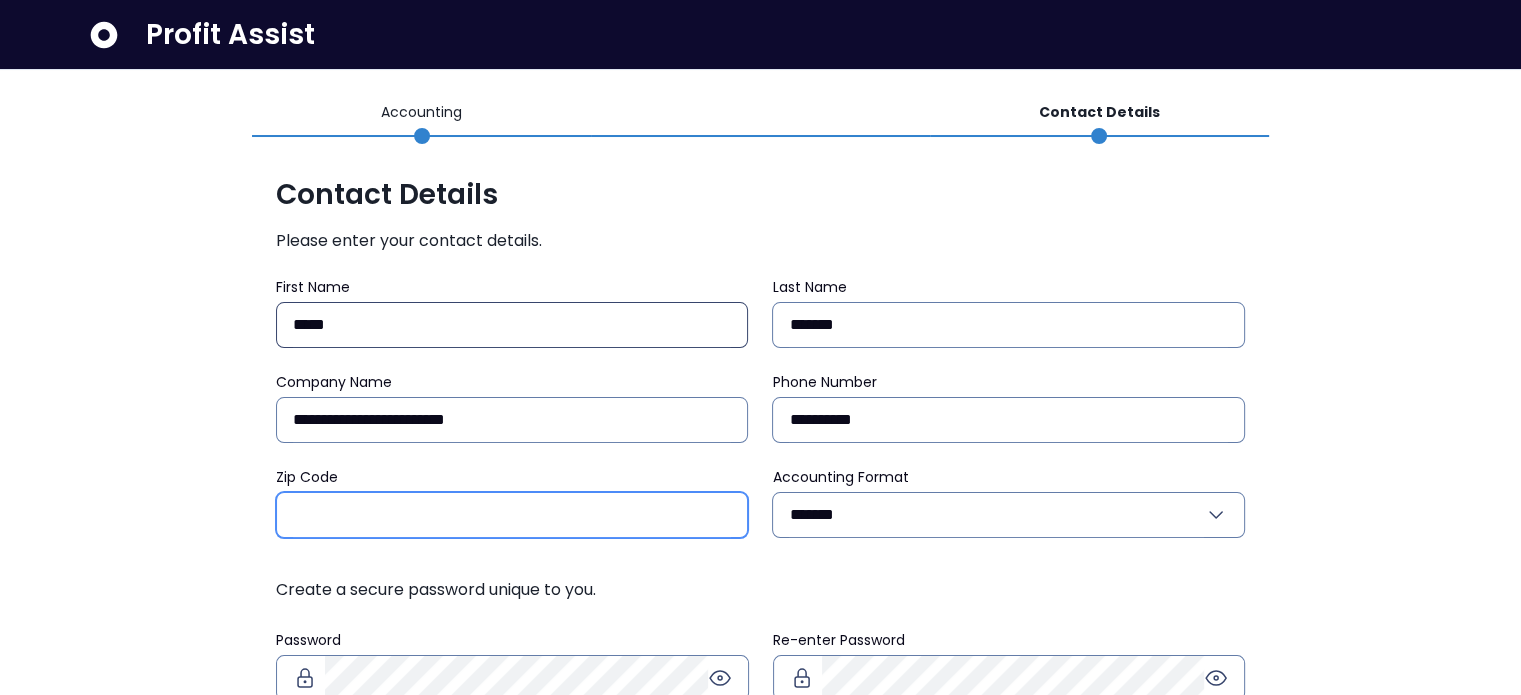 type on "*****" 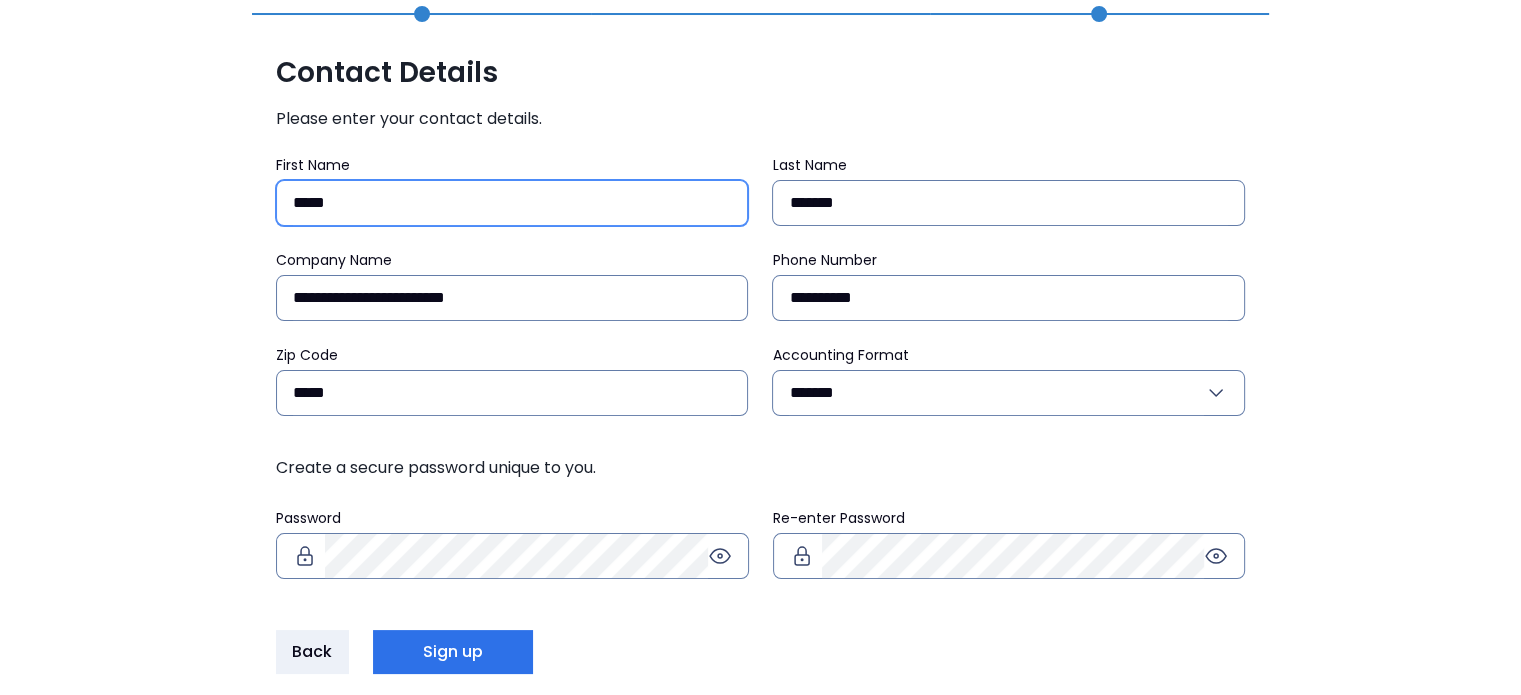 scroll, scrollTop: 132, scrollLeft: 0, axis: vertical 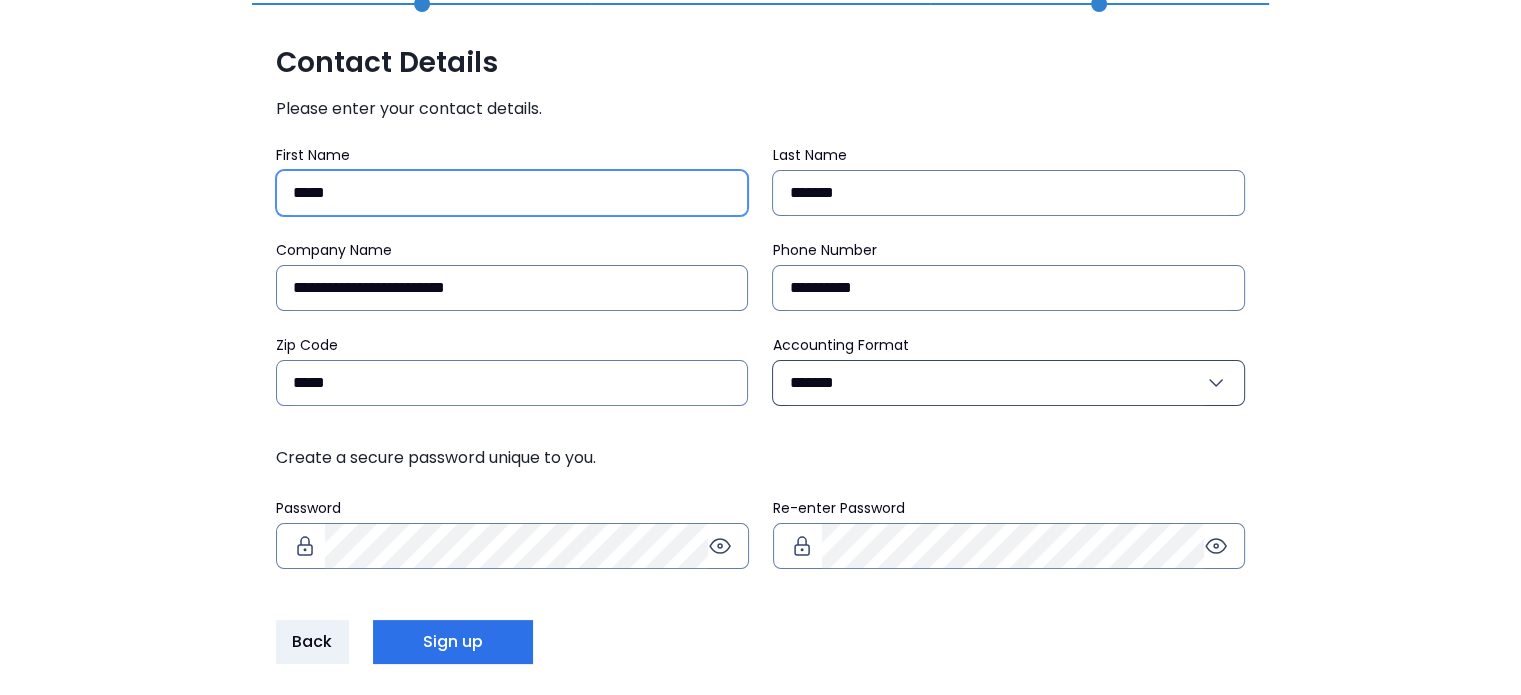 click at bounding box center [1216, 383] 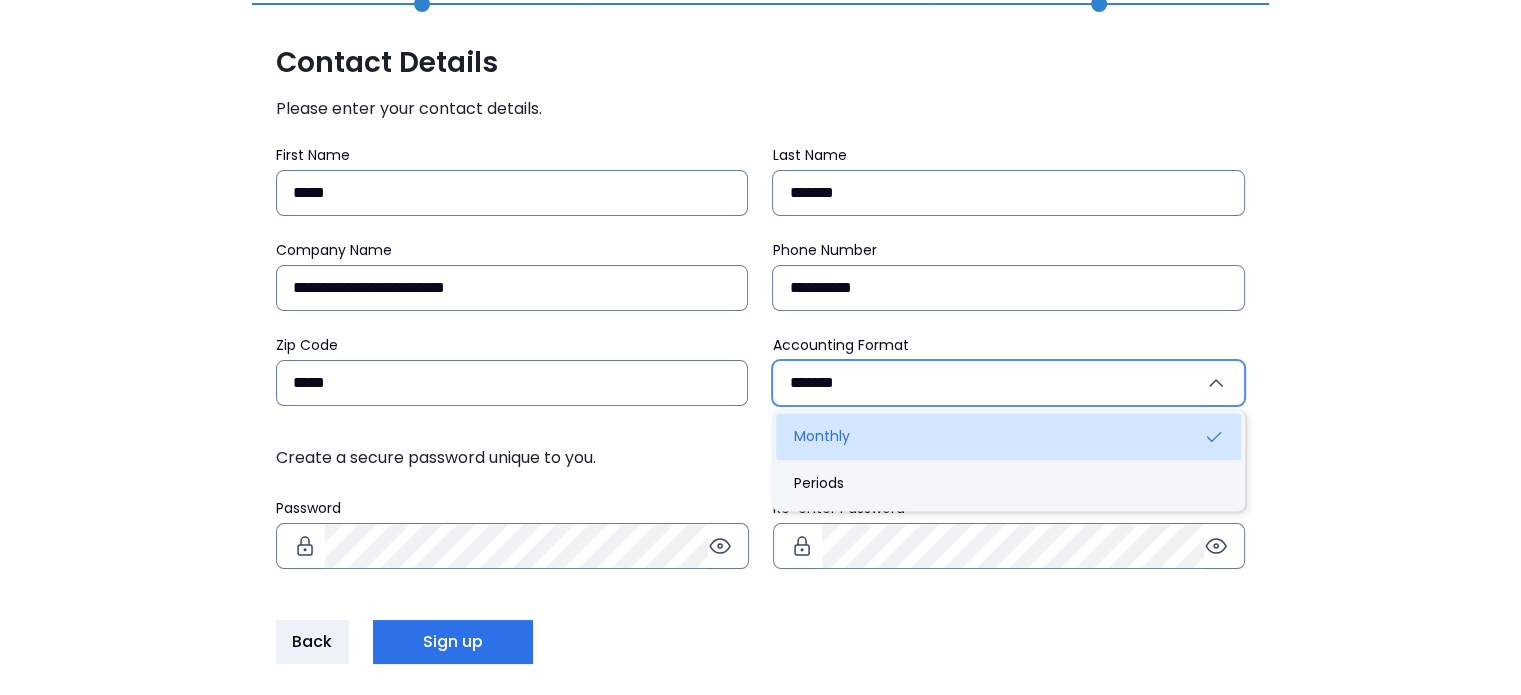 click on "Monthly" at bounding box center (1008, 436) 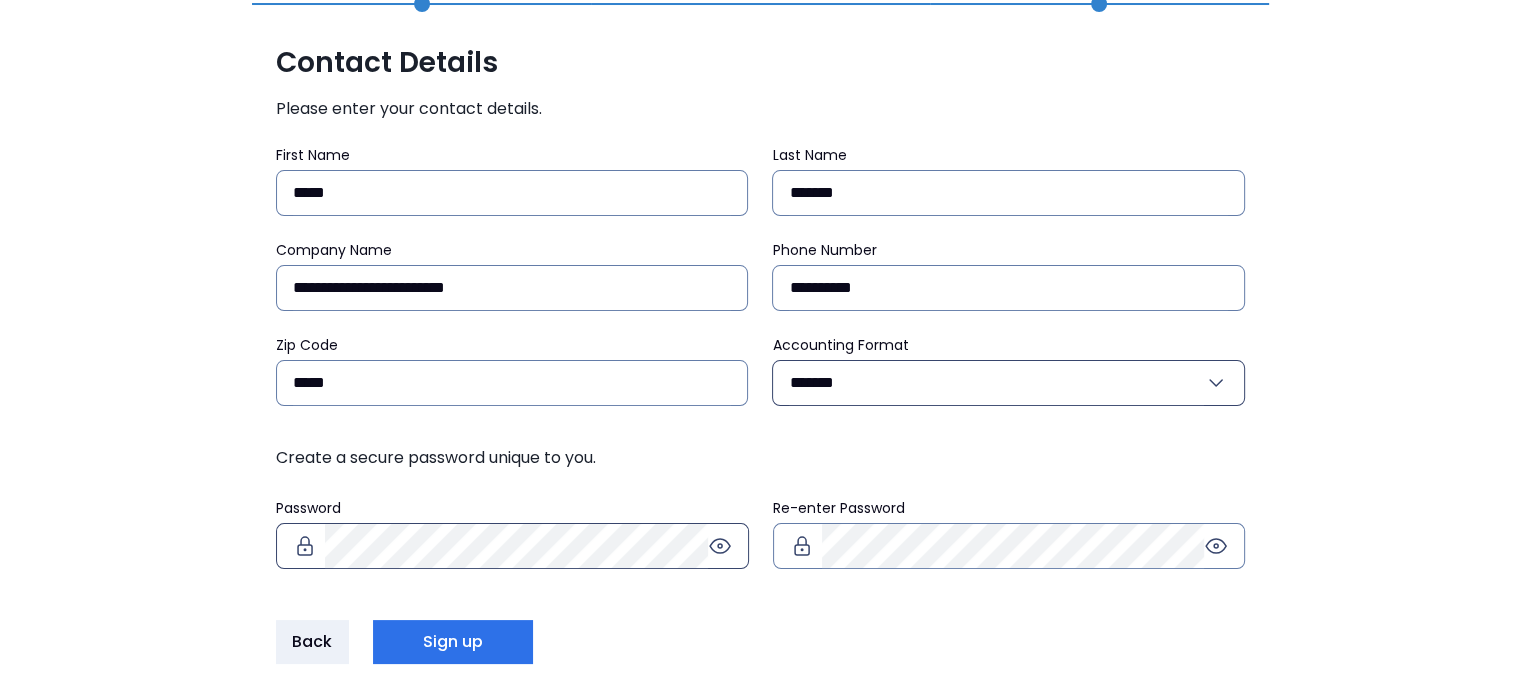 click at bounding box center [720, 546] 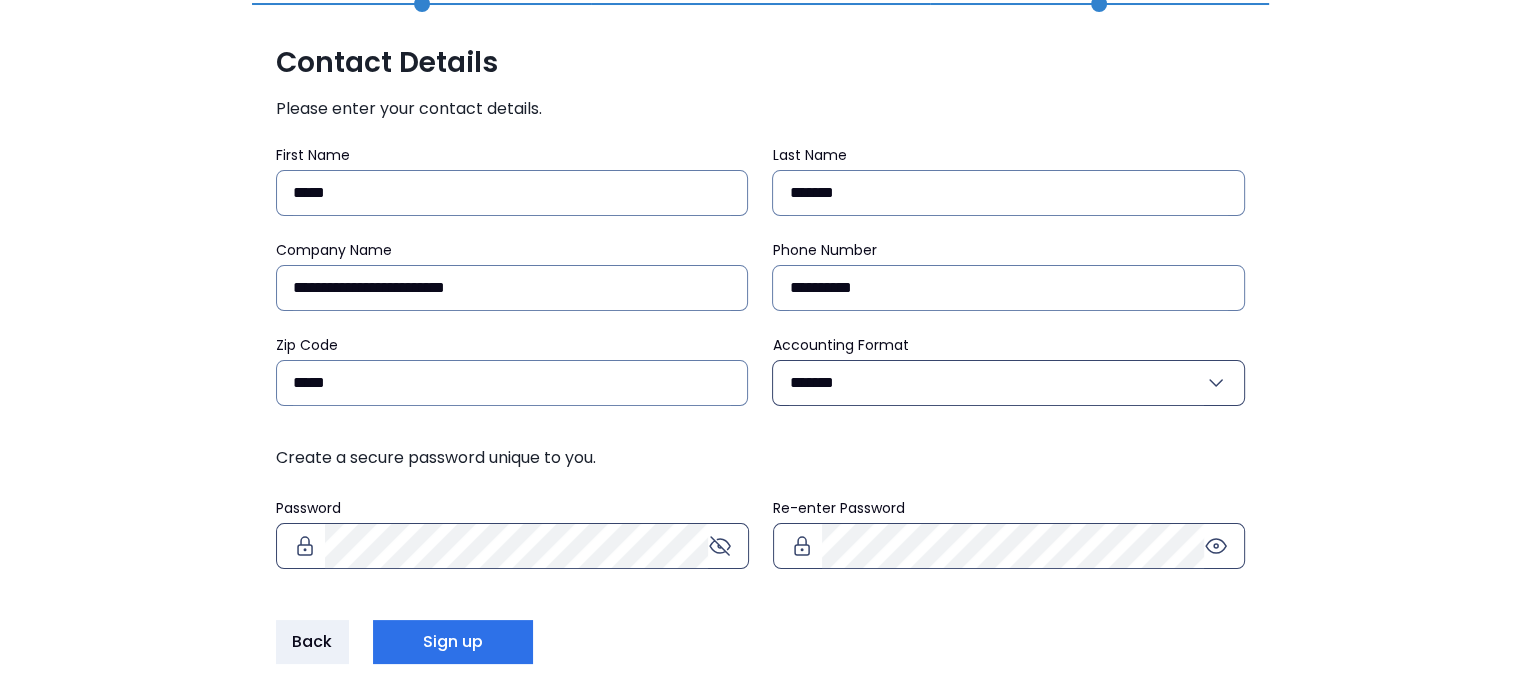 click at bounding box center (720, 546) 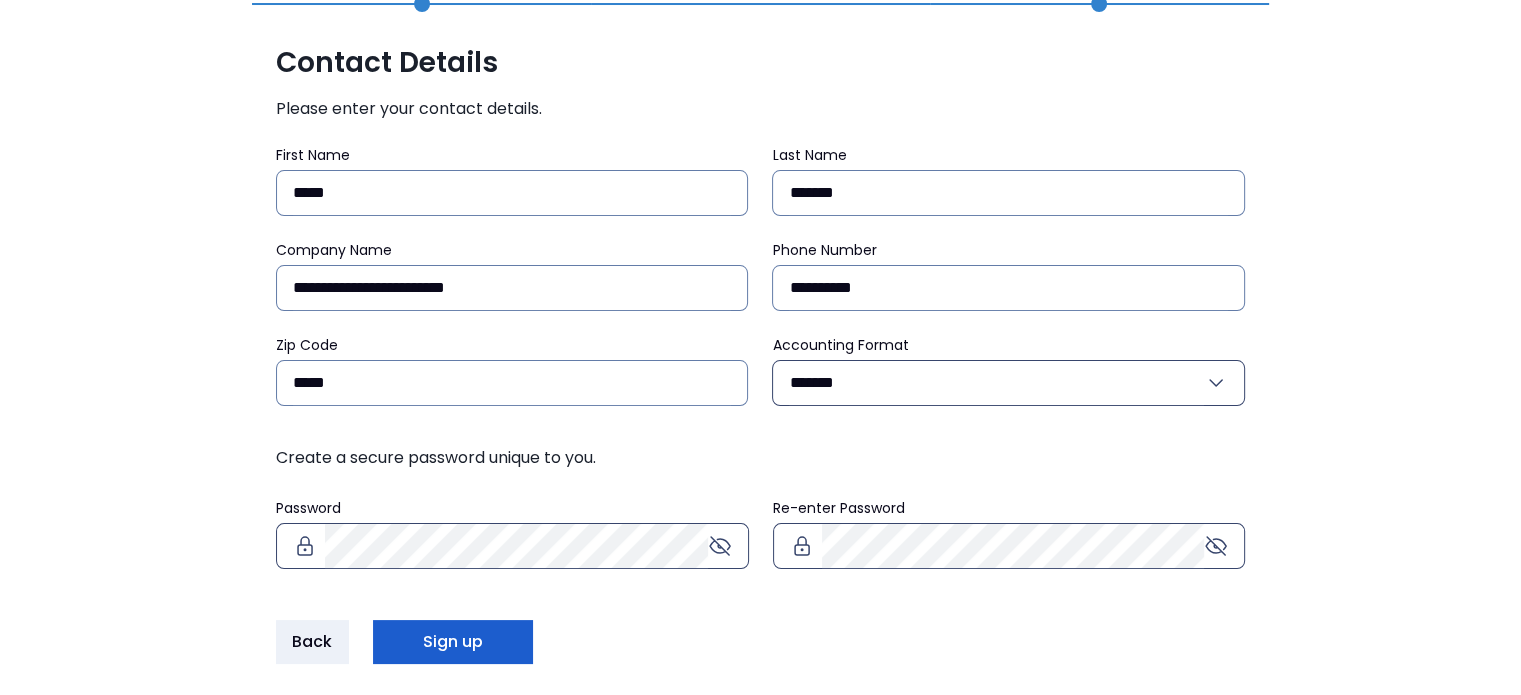 click on "Sign up" at bounding box center (453, 642) 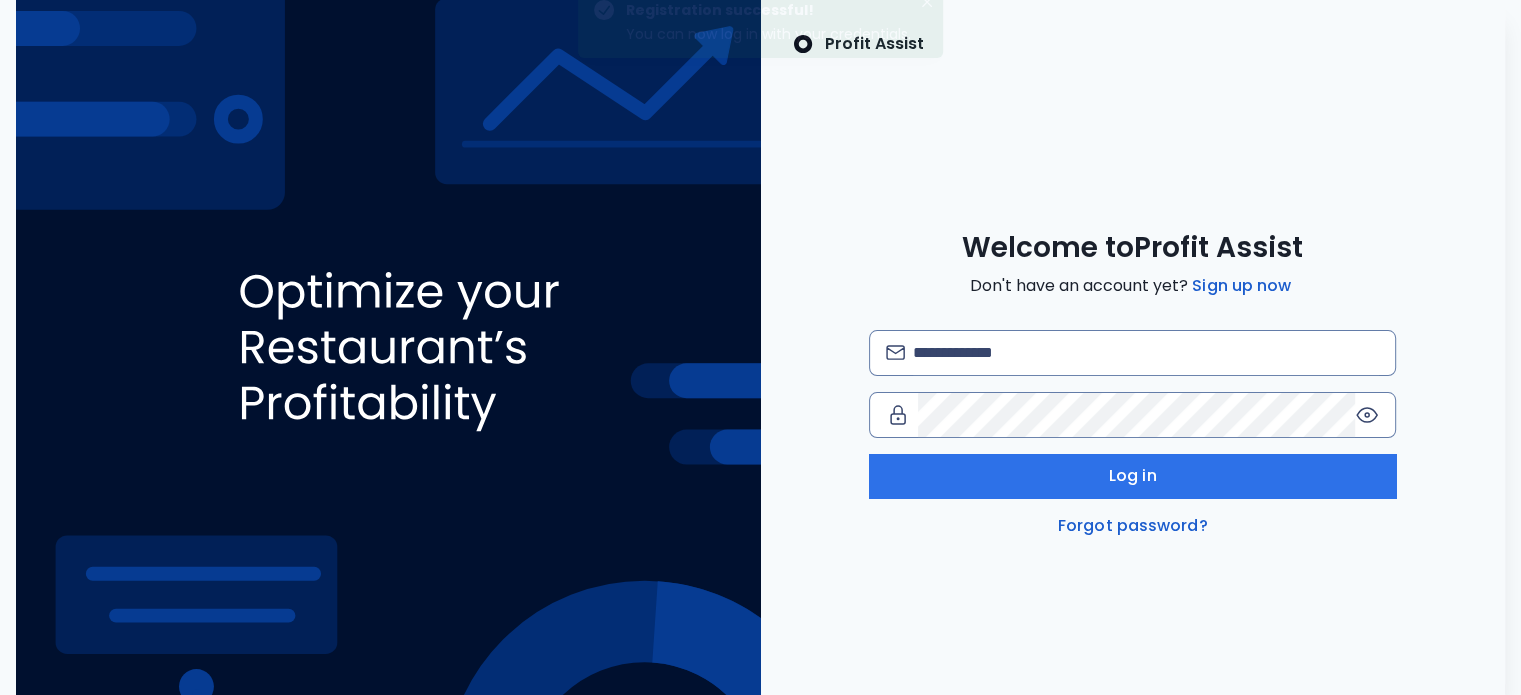 scroll, scrollTop: 0, scrollLeft: 0, axis: both 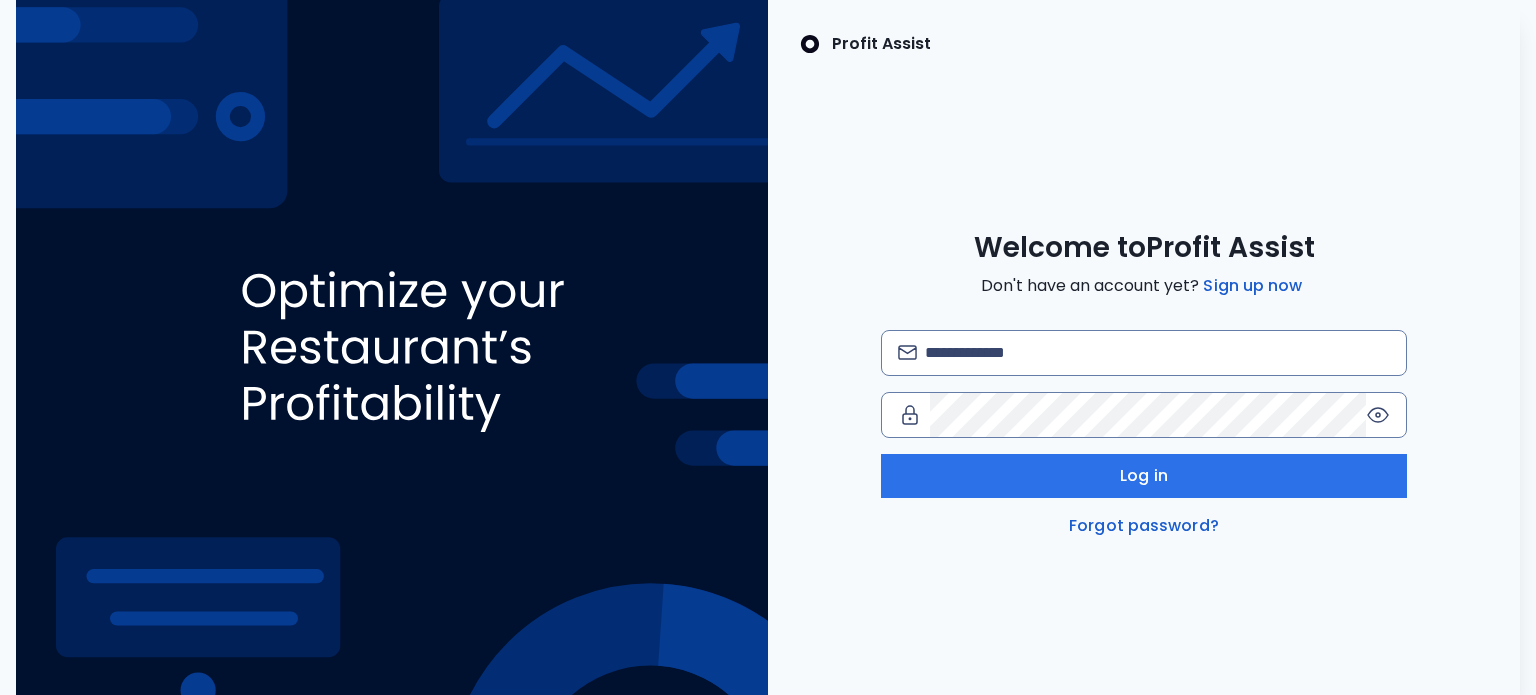 click on "Welcome to  Profit Assist Don't have an account yet? Sign up now Log in Forgot password?" at bounding box center [1144, 384] 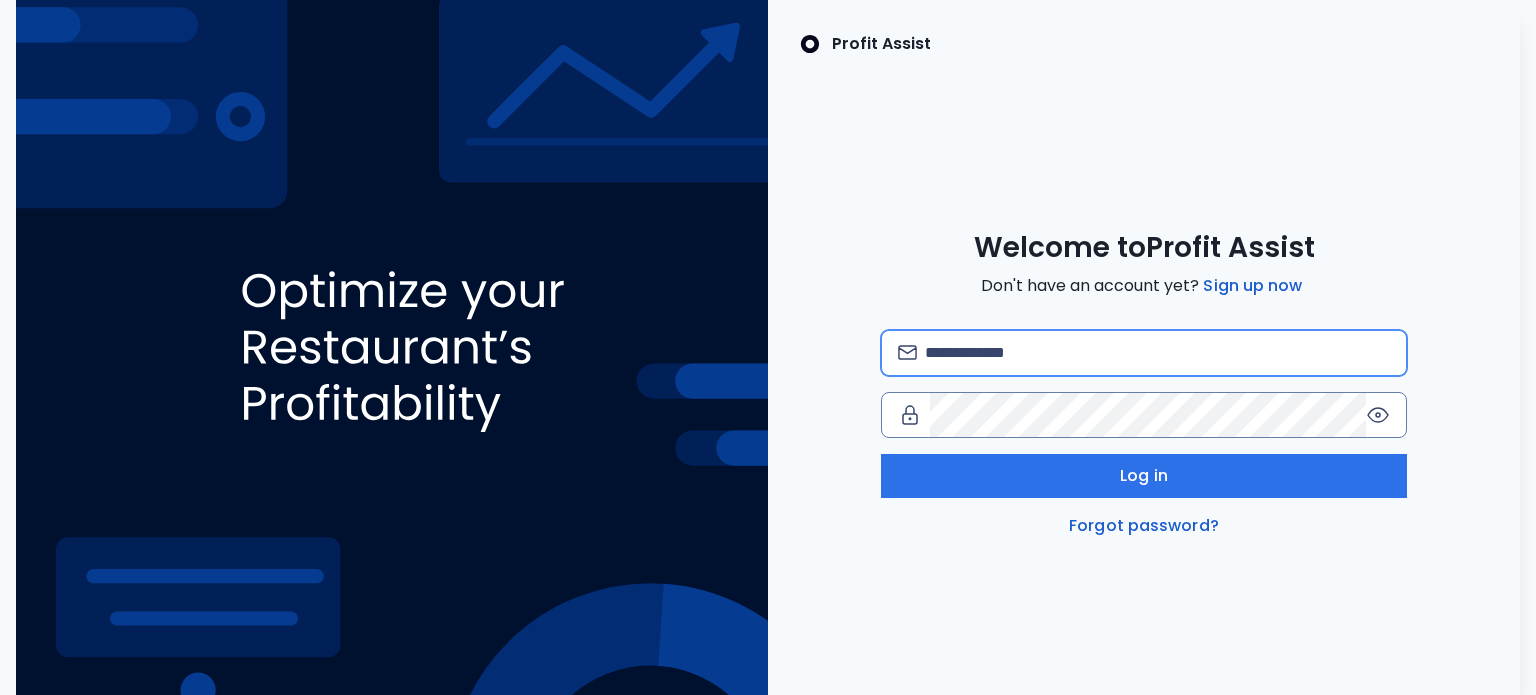 type on "**********" 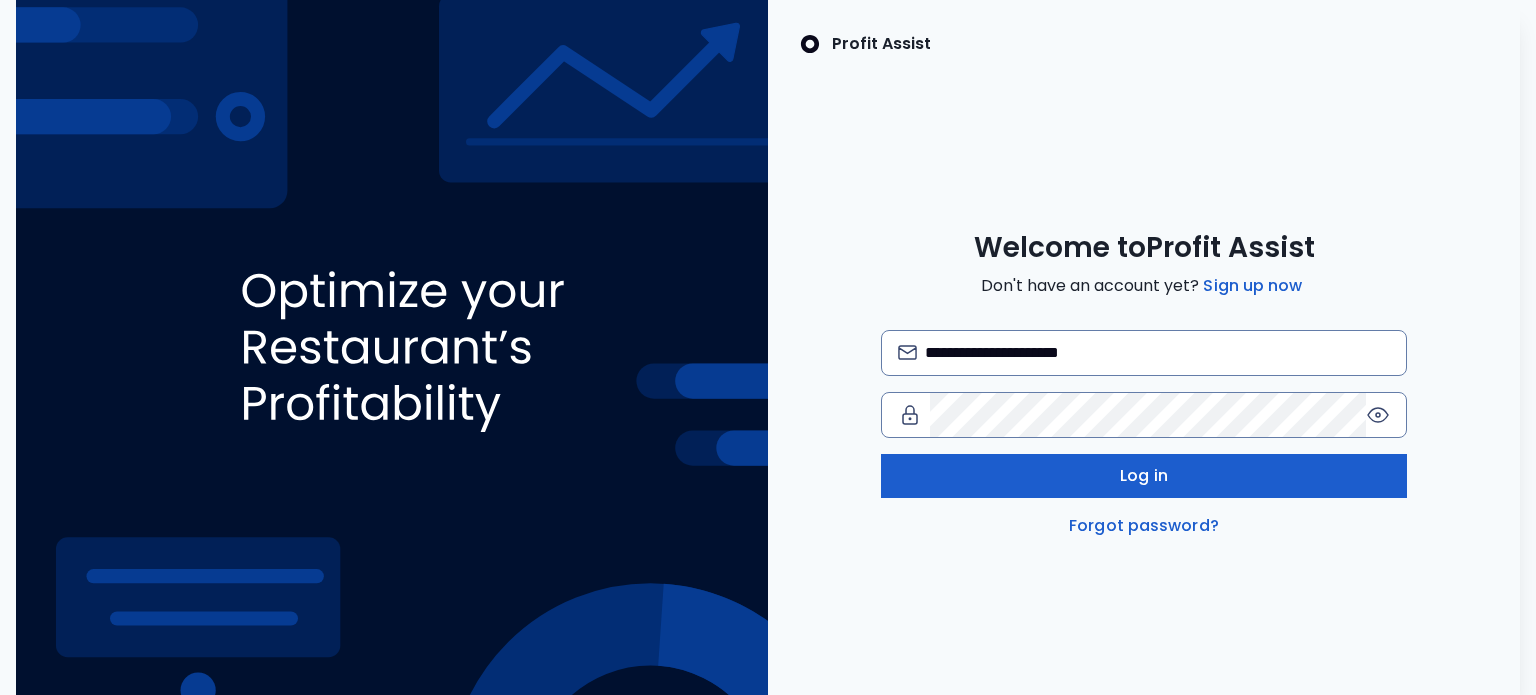 click on "Log in" at bounding box center [1144, 476] 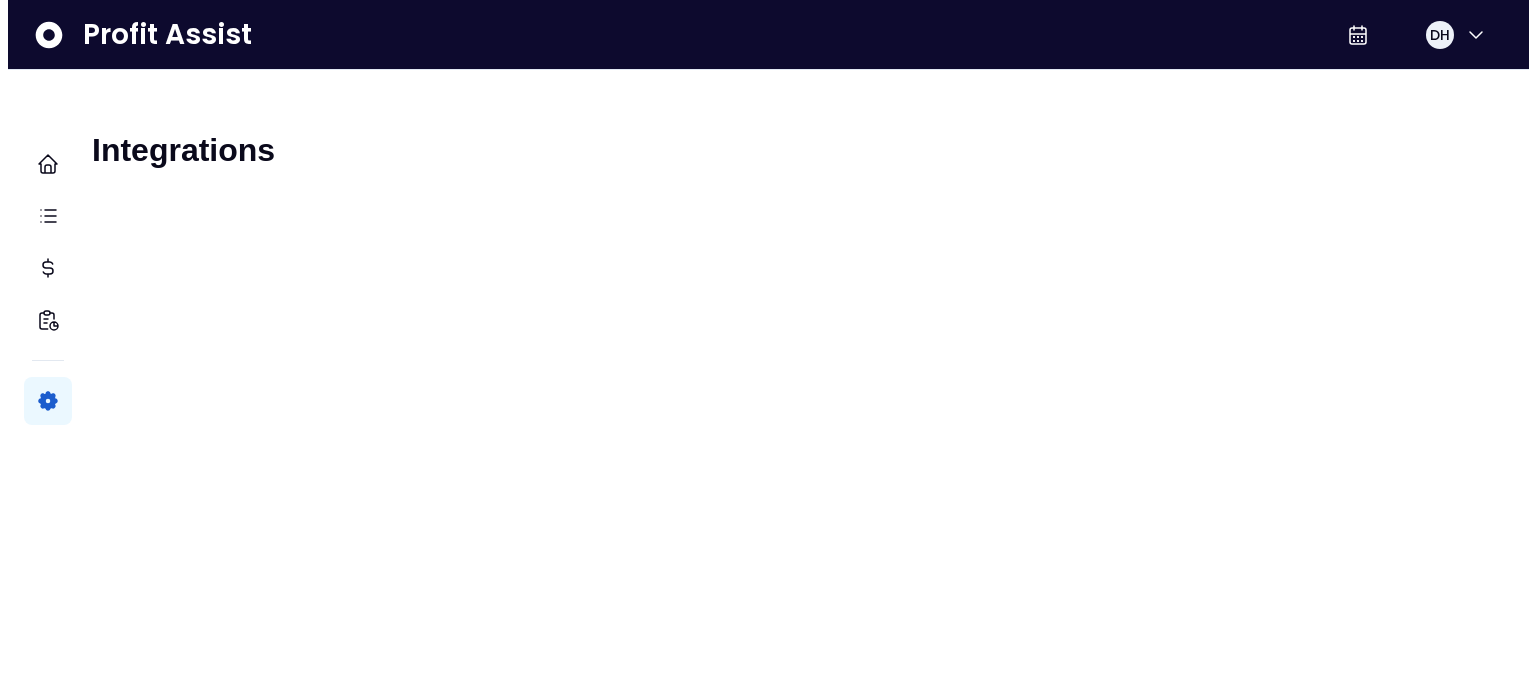 scroll, scrollTop: 0, scrollLeft: 0, axis: both 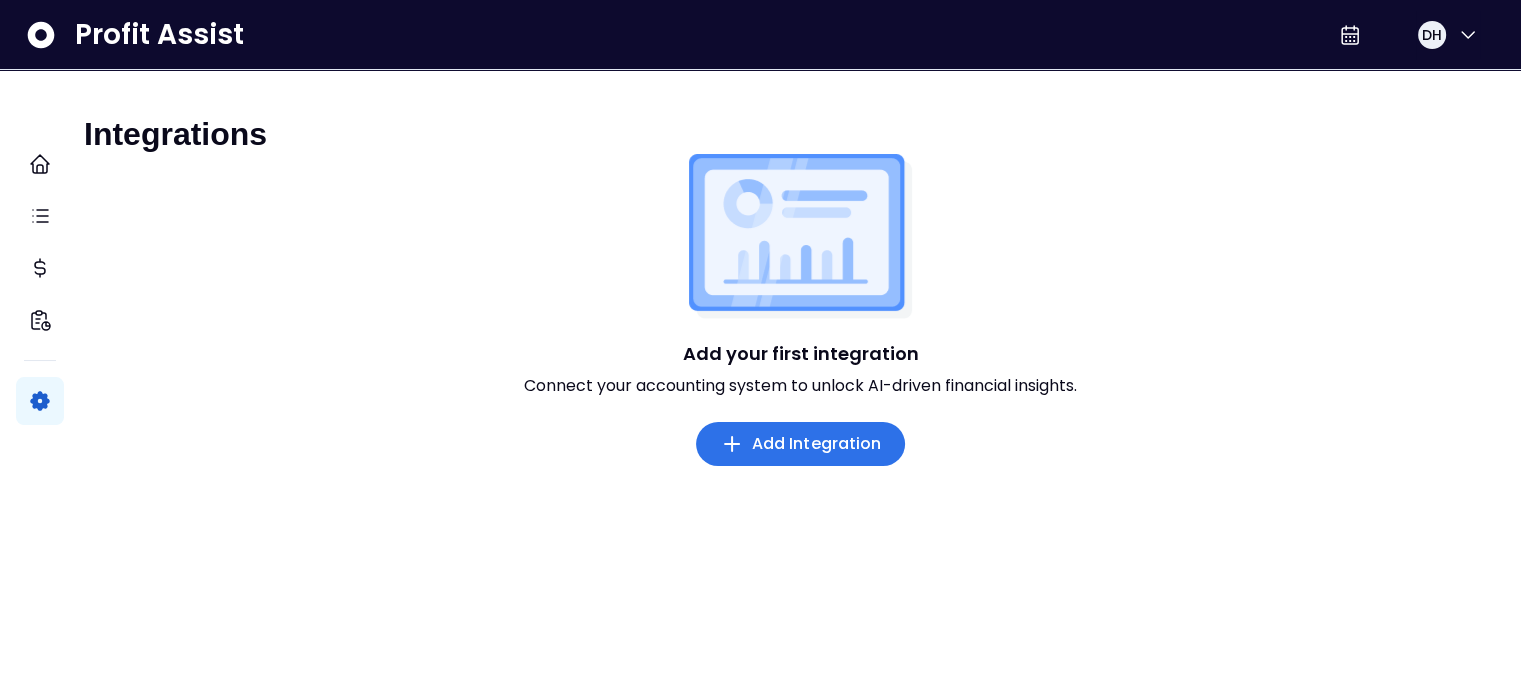 click on "Add Integration" at bounding box center (817, 444) 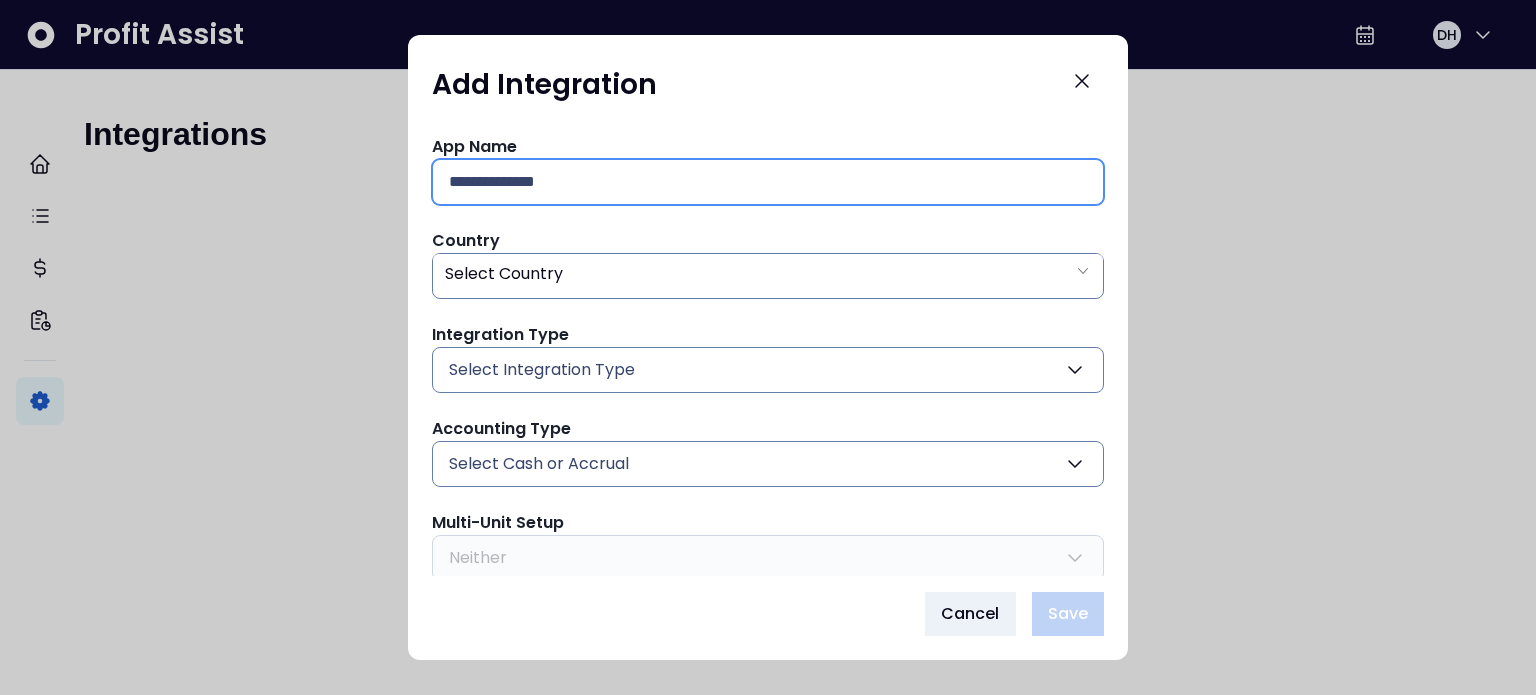 click at bounding box center (768, 182) 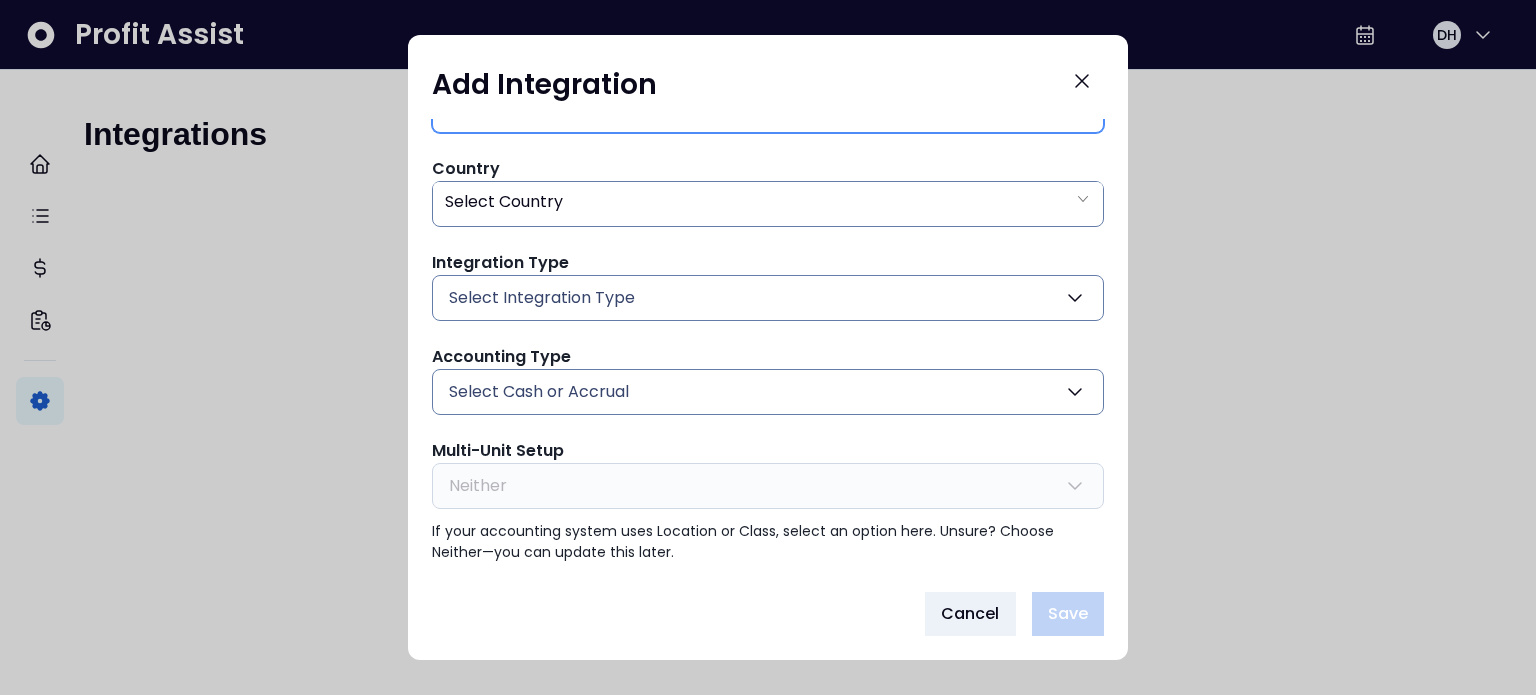 scroll, scrollTop: 0, scrollLeft: 0, axis: both 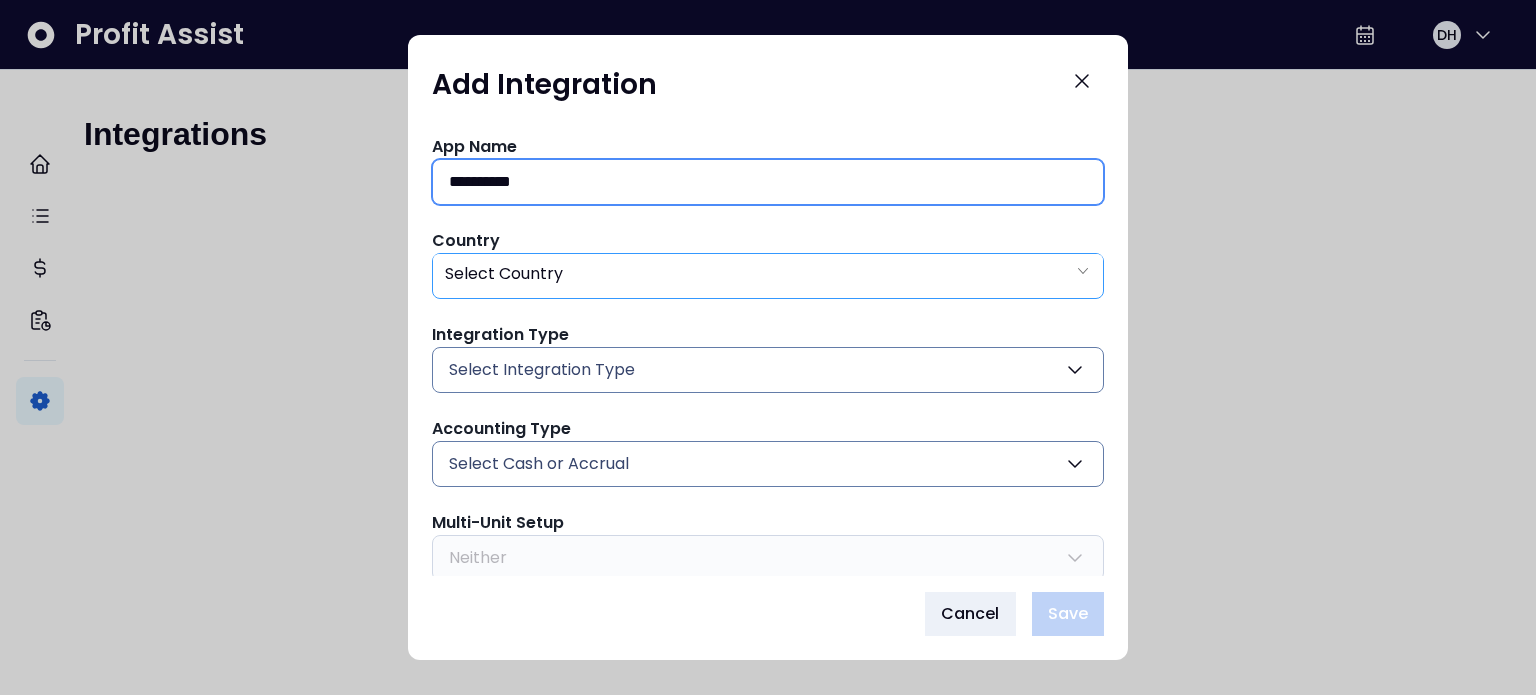 type on "**********" 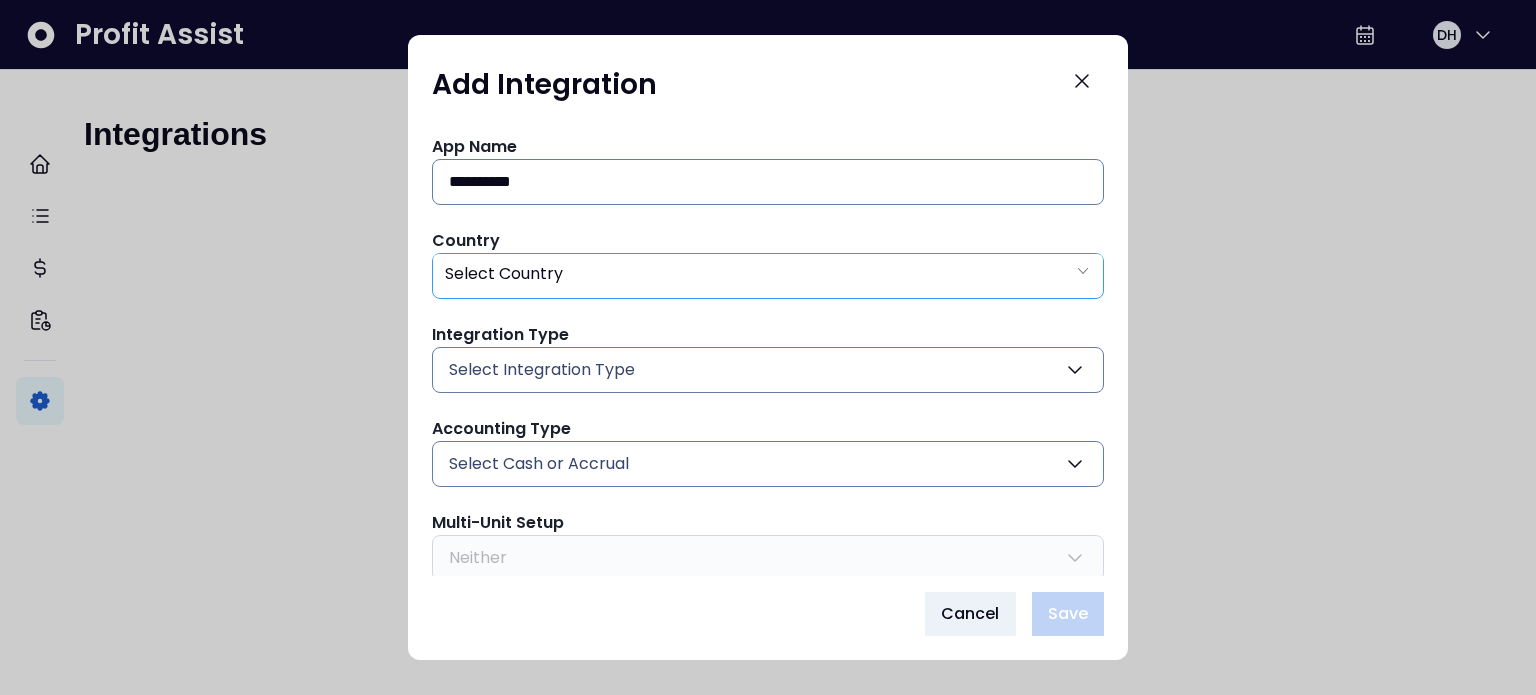 click on "Select Country" at bounding box center (504, 273) 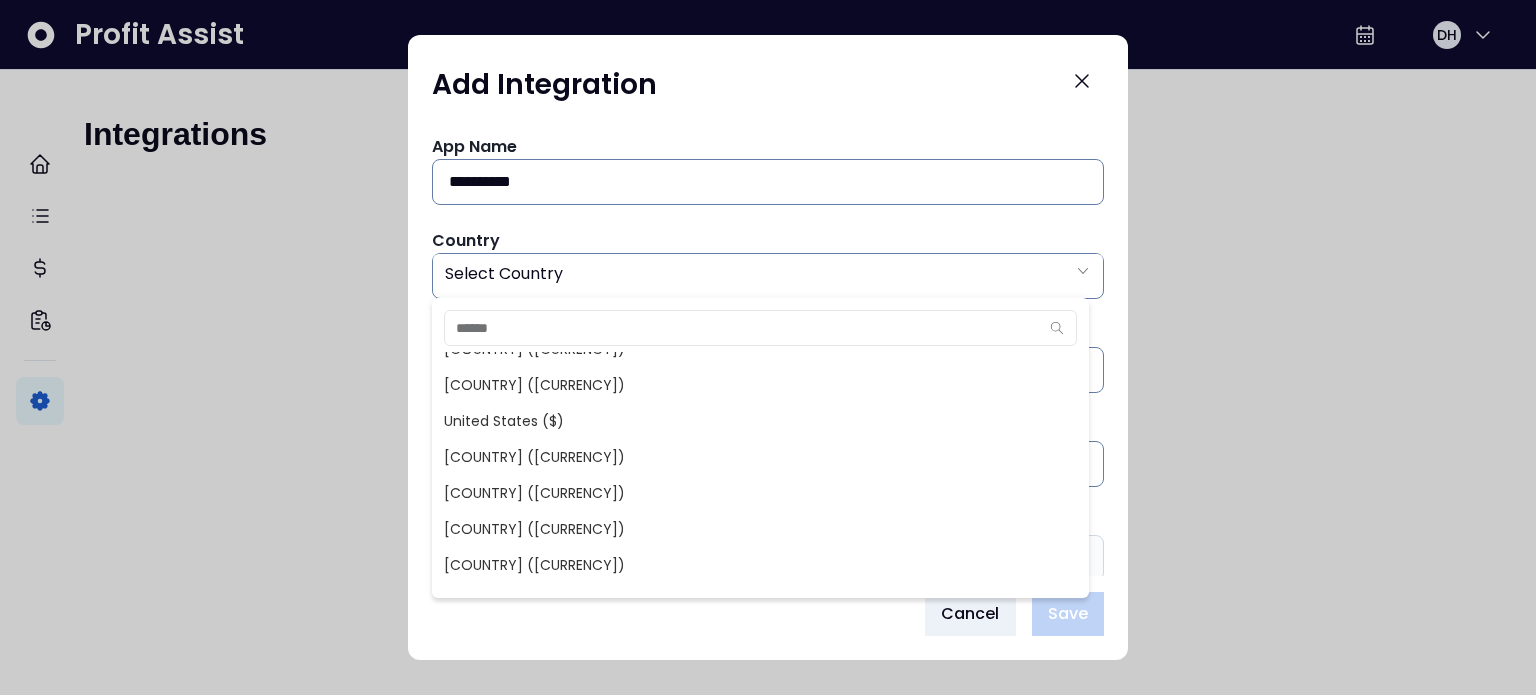 scroll, scrollTop: 8300, scrollLeft: 0, axis: vertical 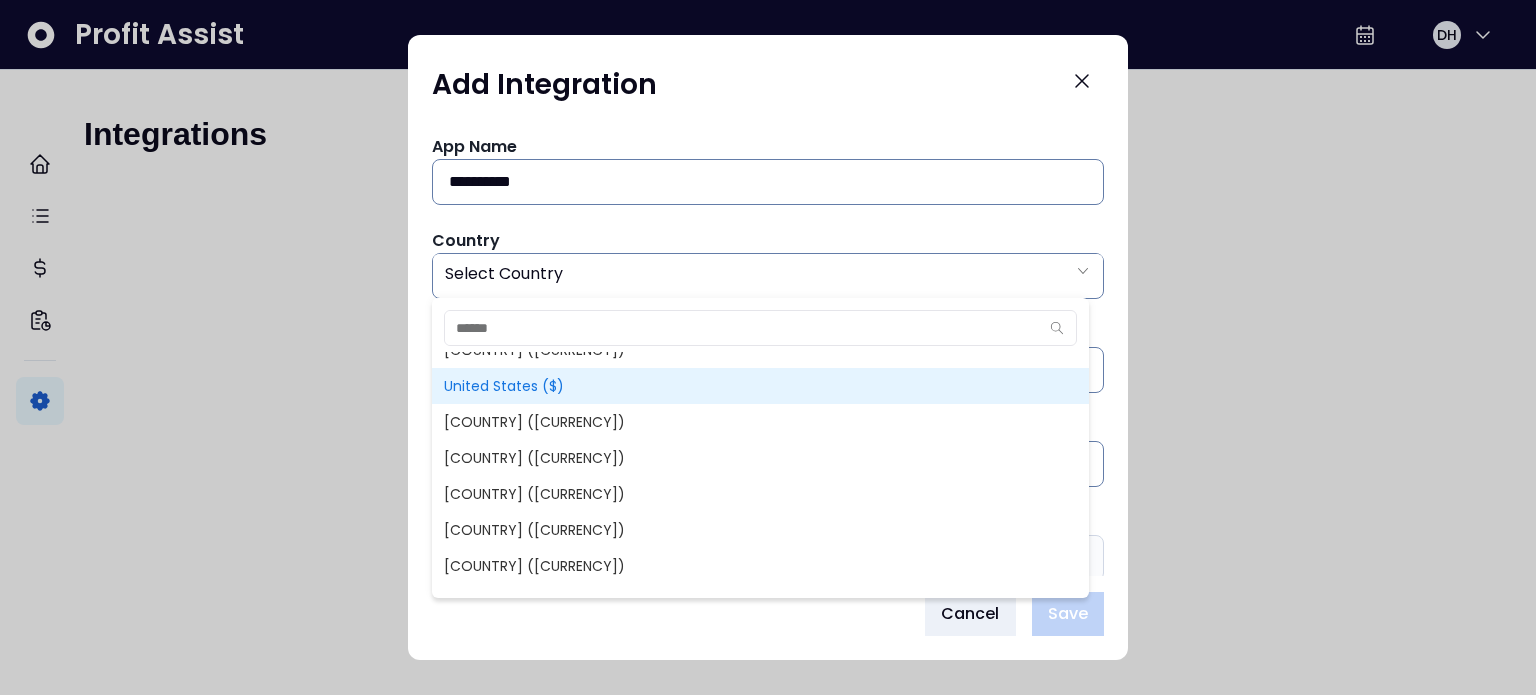click on "United States ($)" at bounding box center [760, 386] 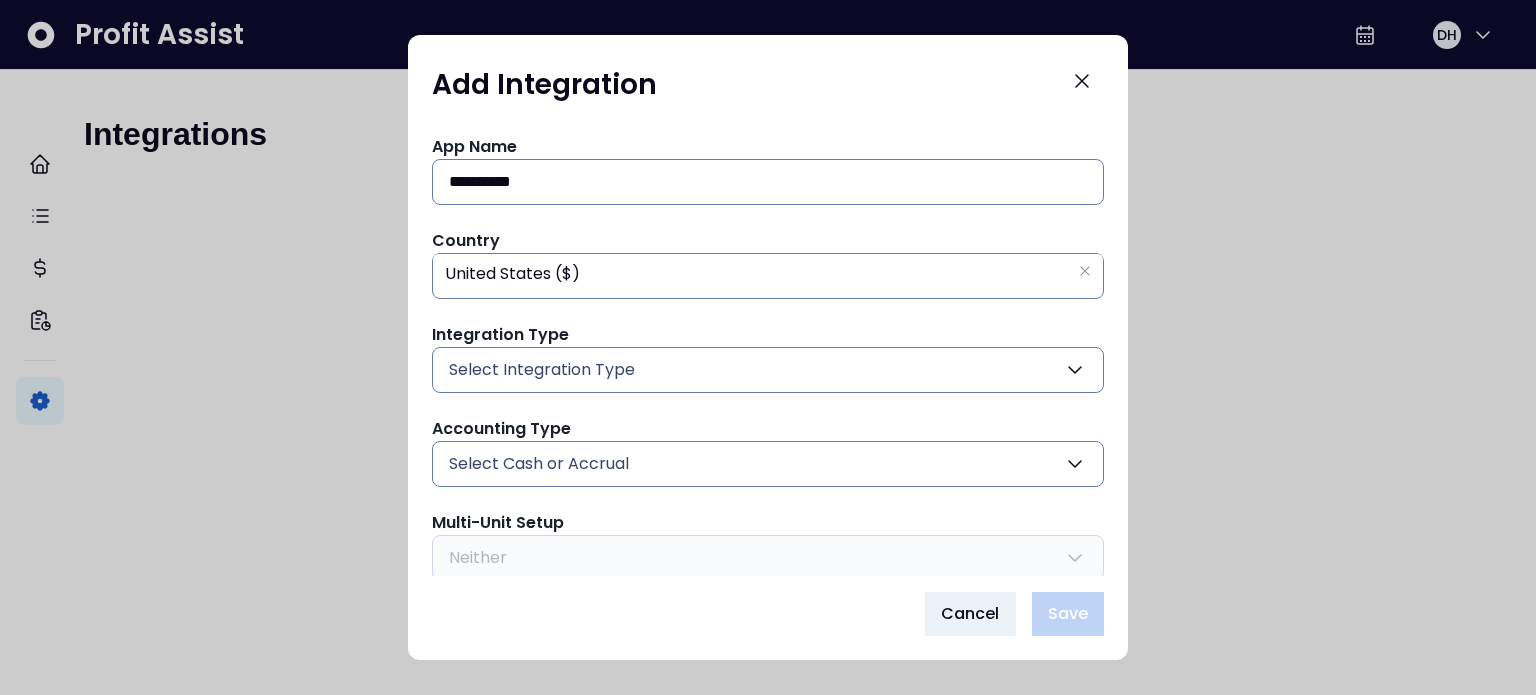 click on "Select Integration Type" at bounding box center (542, 370) 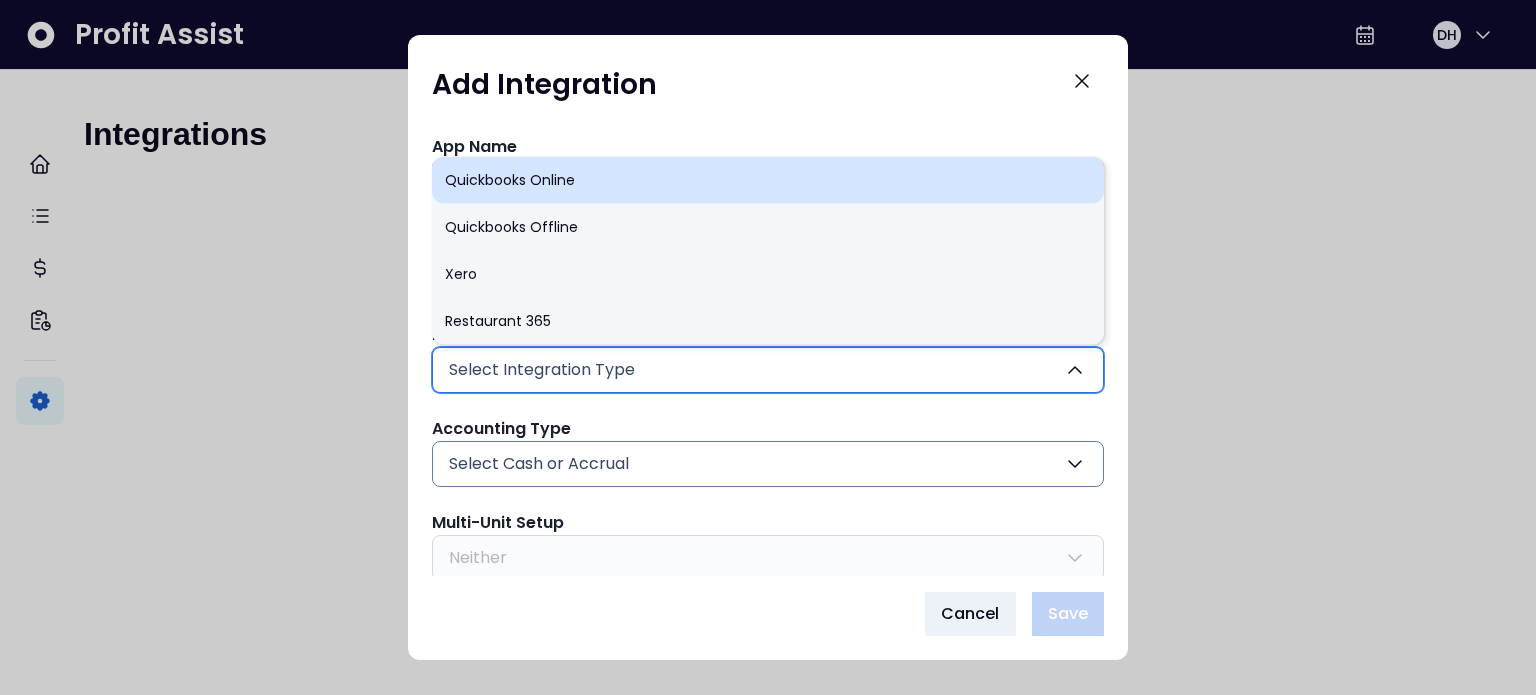 click on "Quickbooks Online" at bounding box center (768, 179) 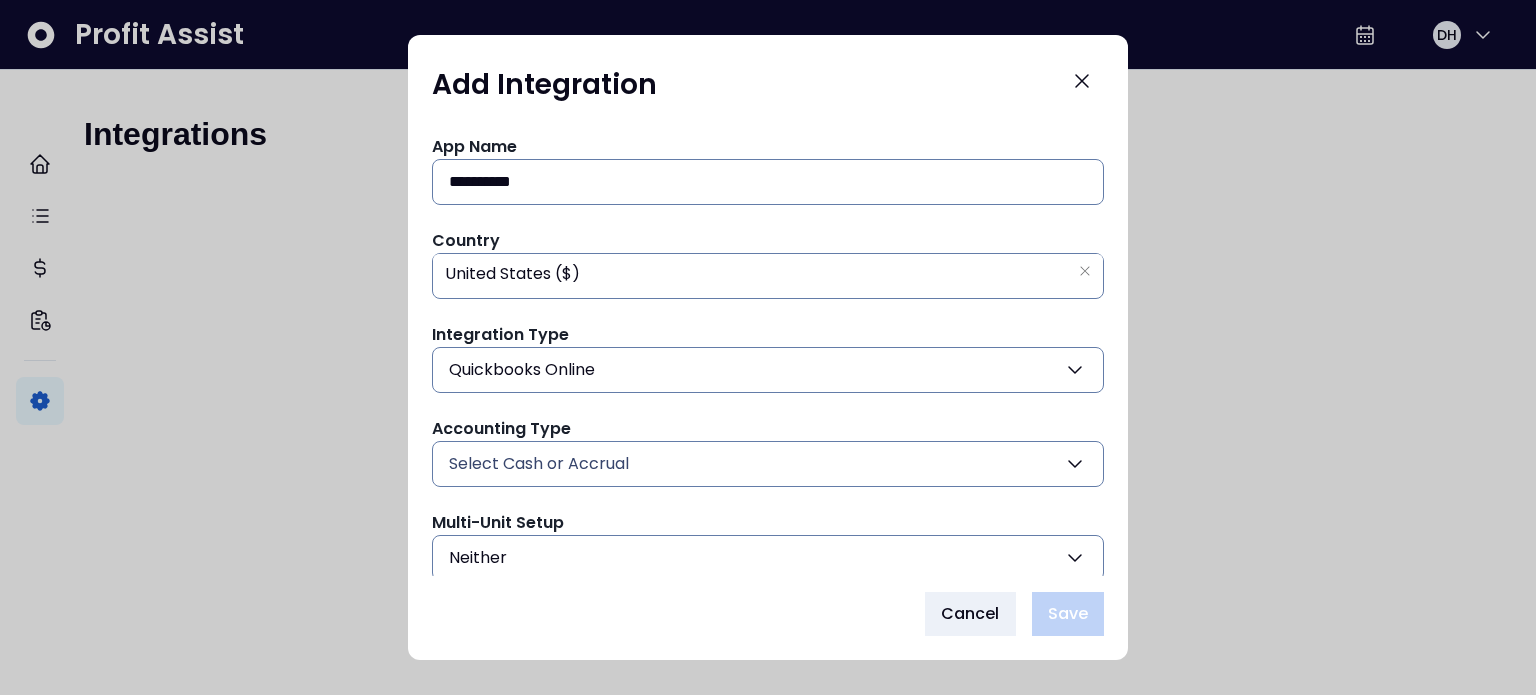 click at bounding box center (1075, 464) 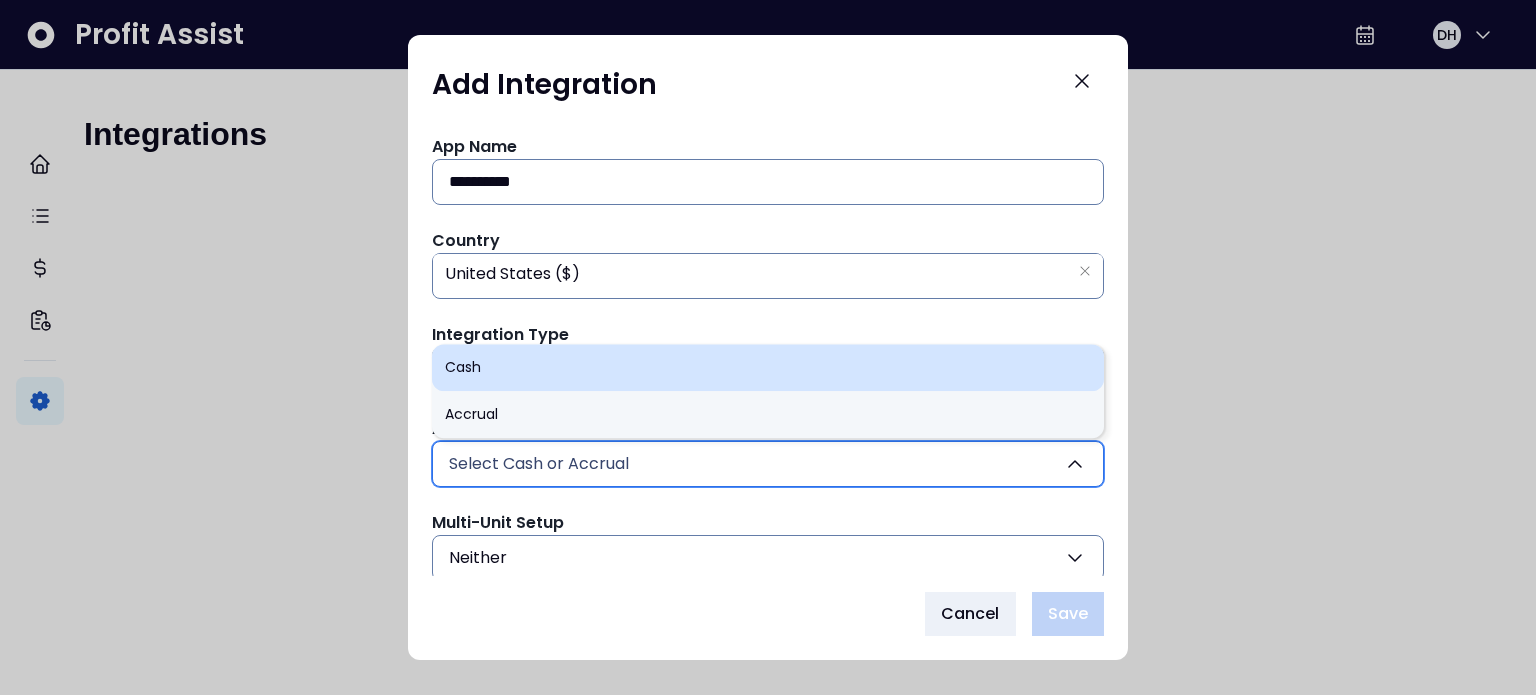 click on "Cash" at bounding box center (768, 367) 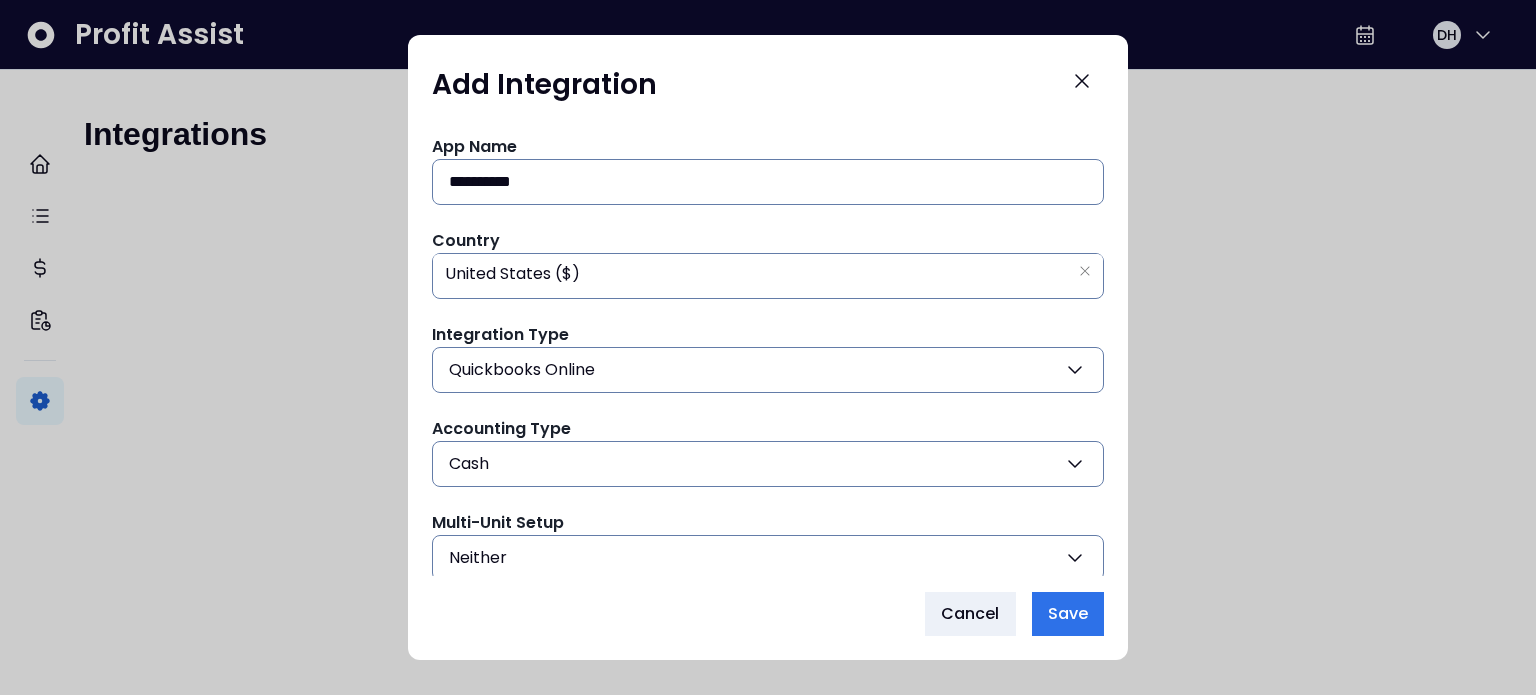 scroll, scrollTop: 72, scrollLeft: 0, axis: vertical 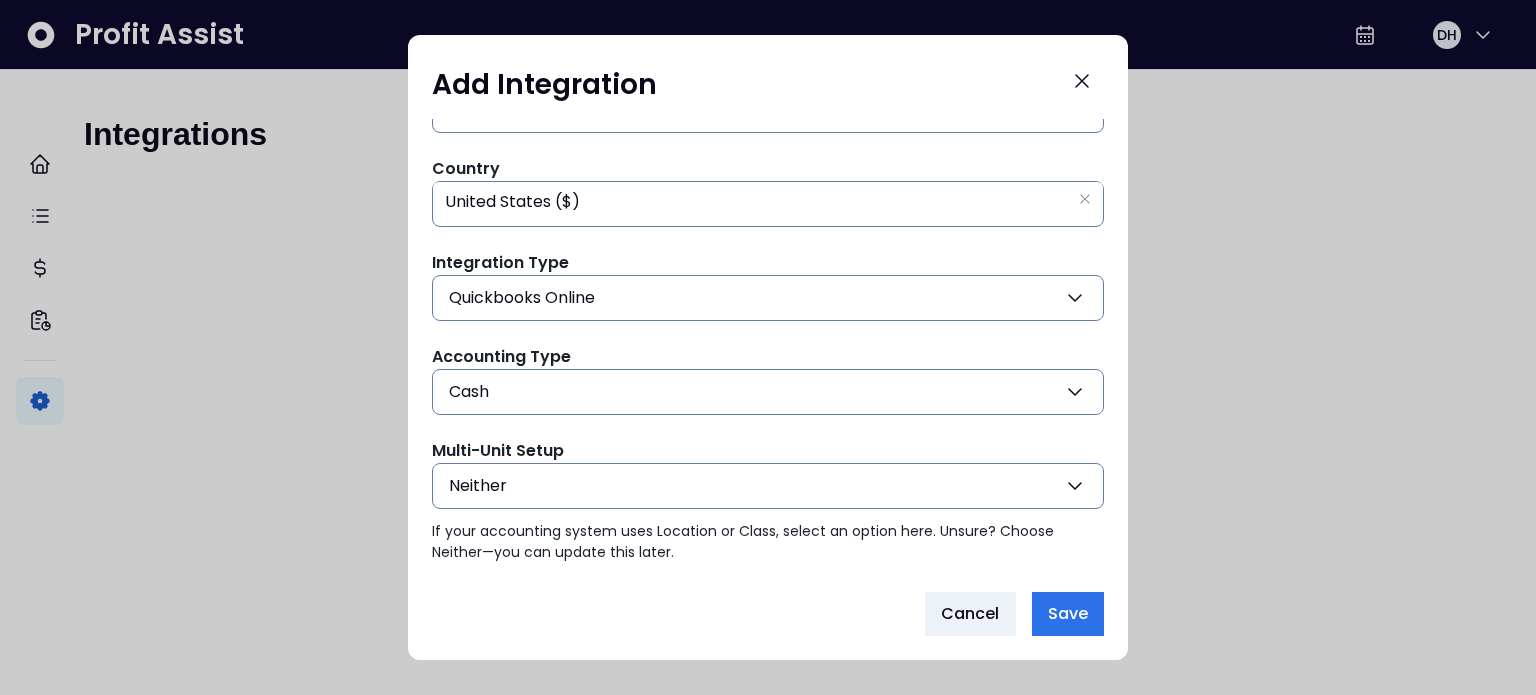 click at bounding box center [1075, 486] 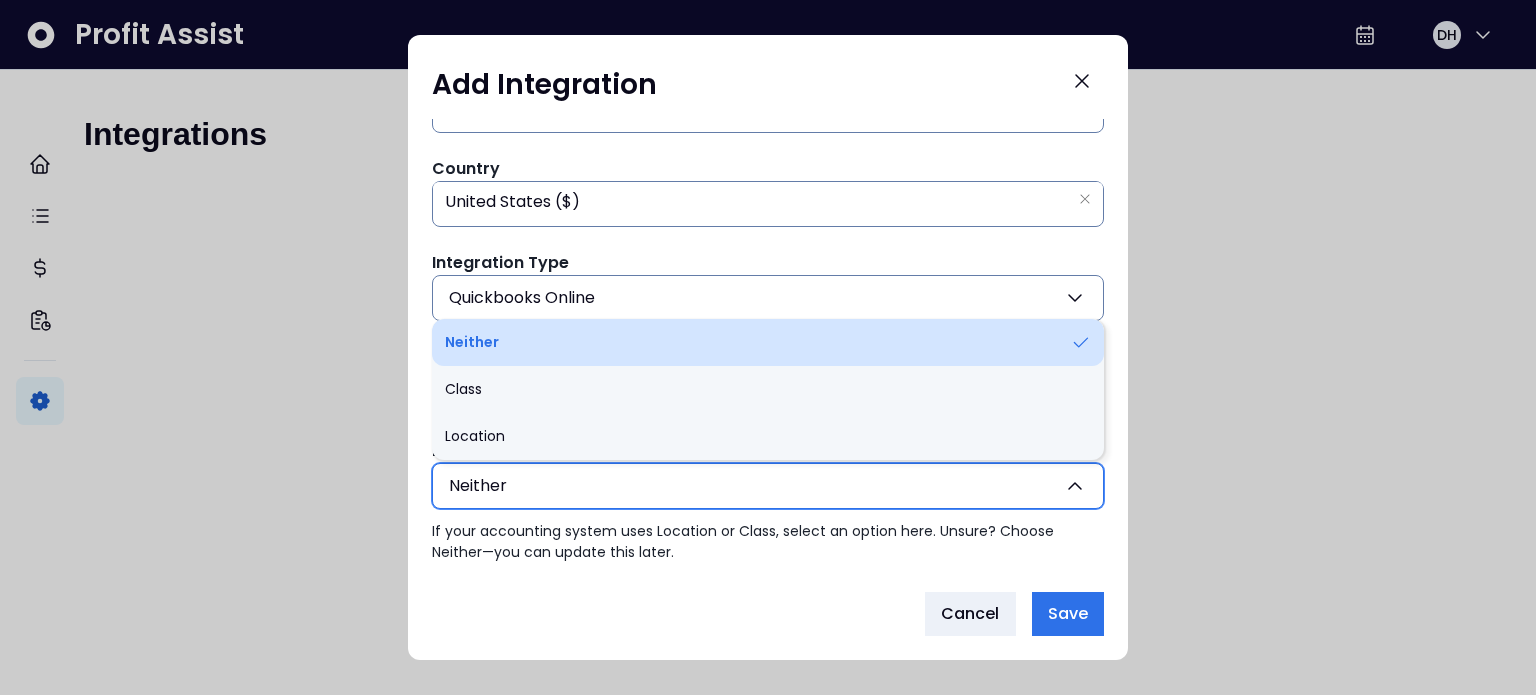 click on "Neither" at bounding box center (768, 342) 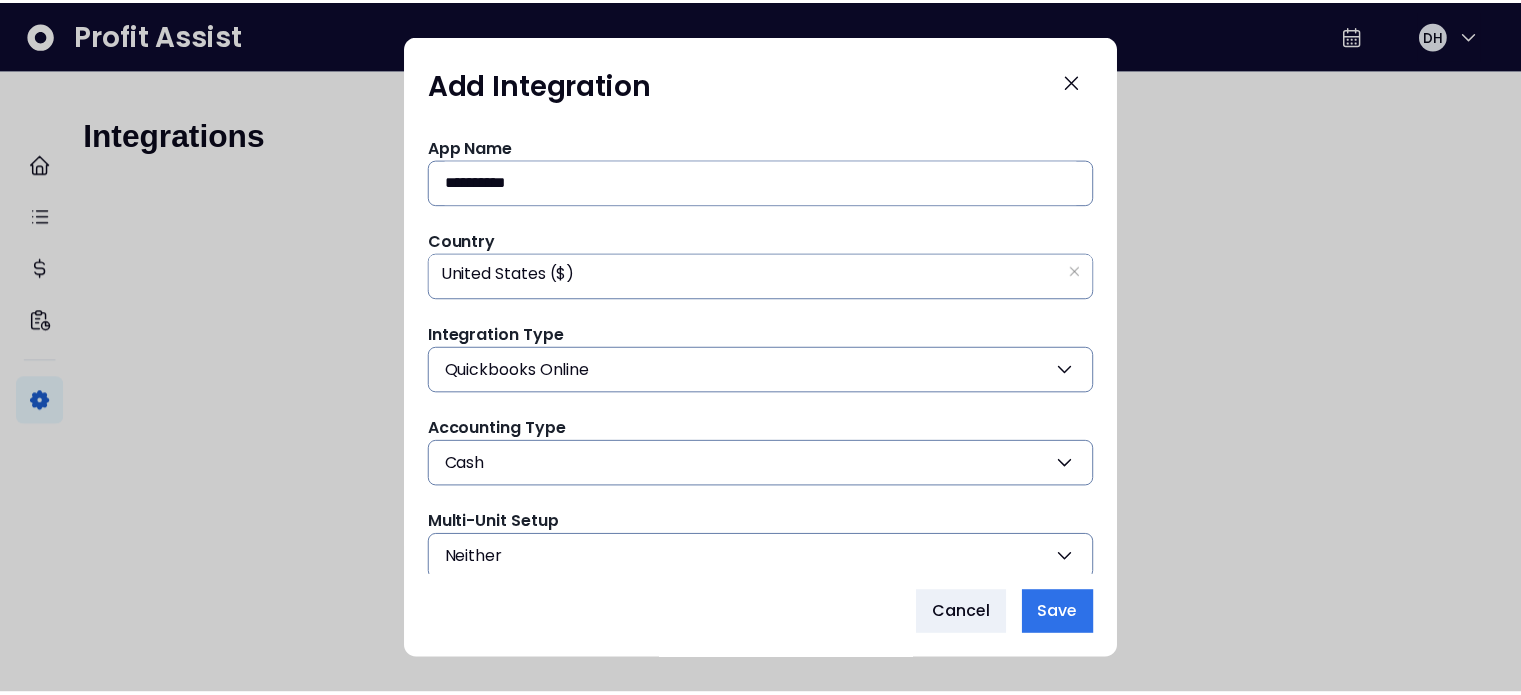 scroll, scrollTop: 72, scrollLeft: 0, axis: vertical 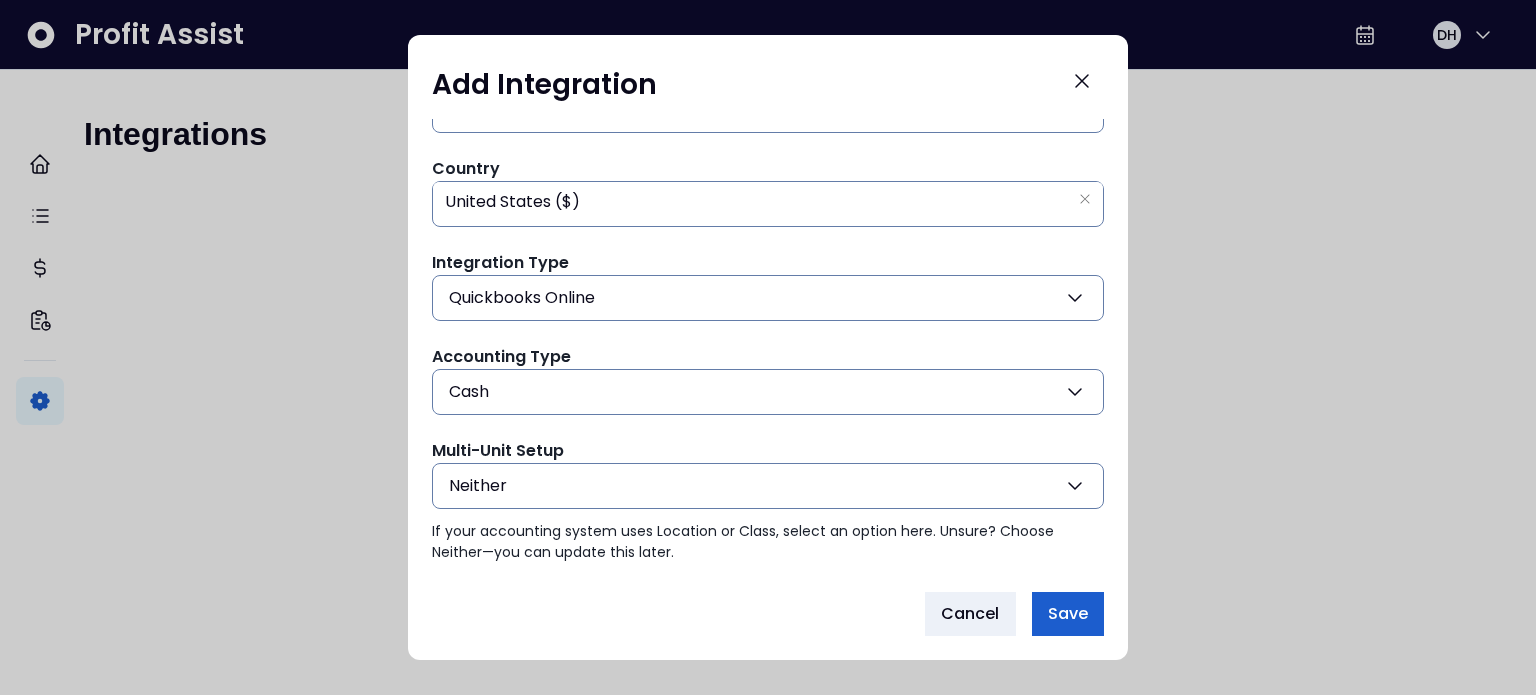 click on "Save" at bounding box center [1068, 614] 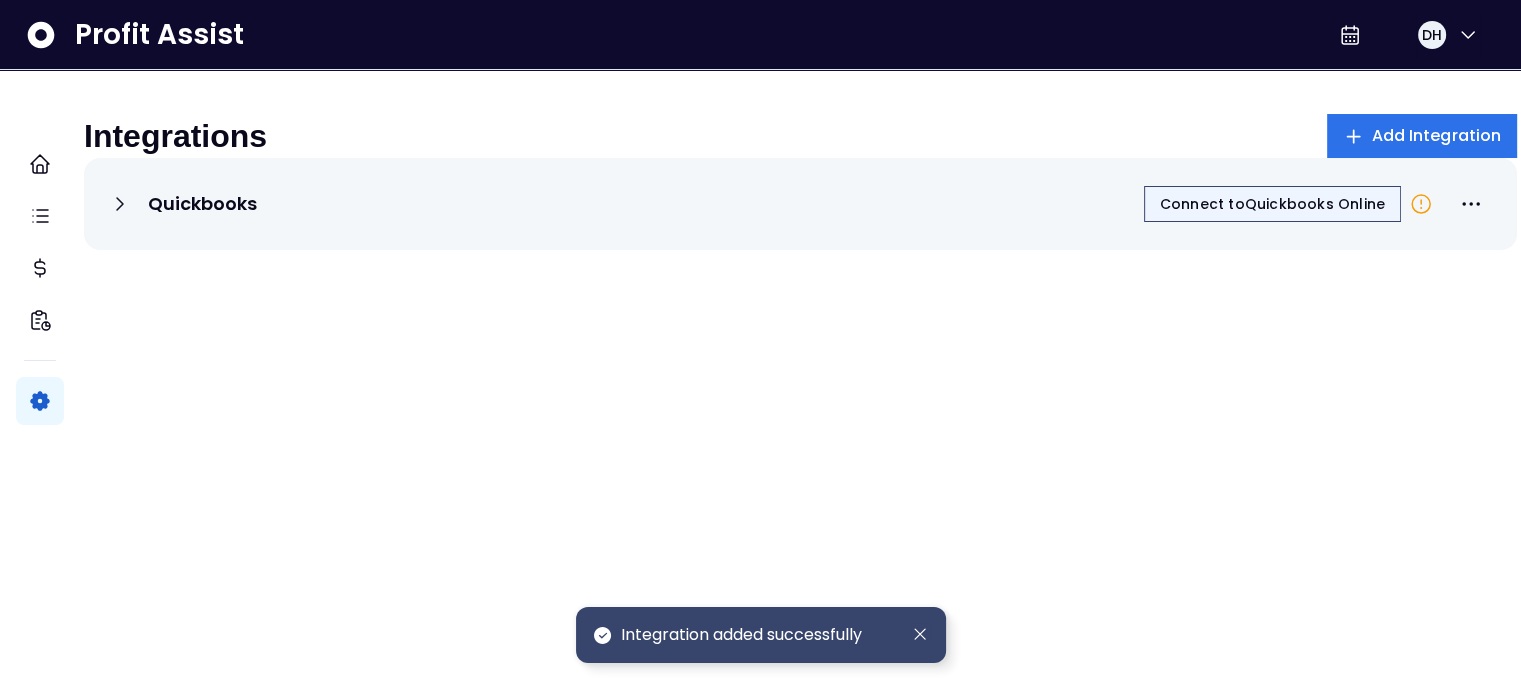click on "Connect to  Quickbooks Online" at bounding box center (1272, 204) 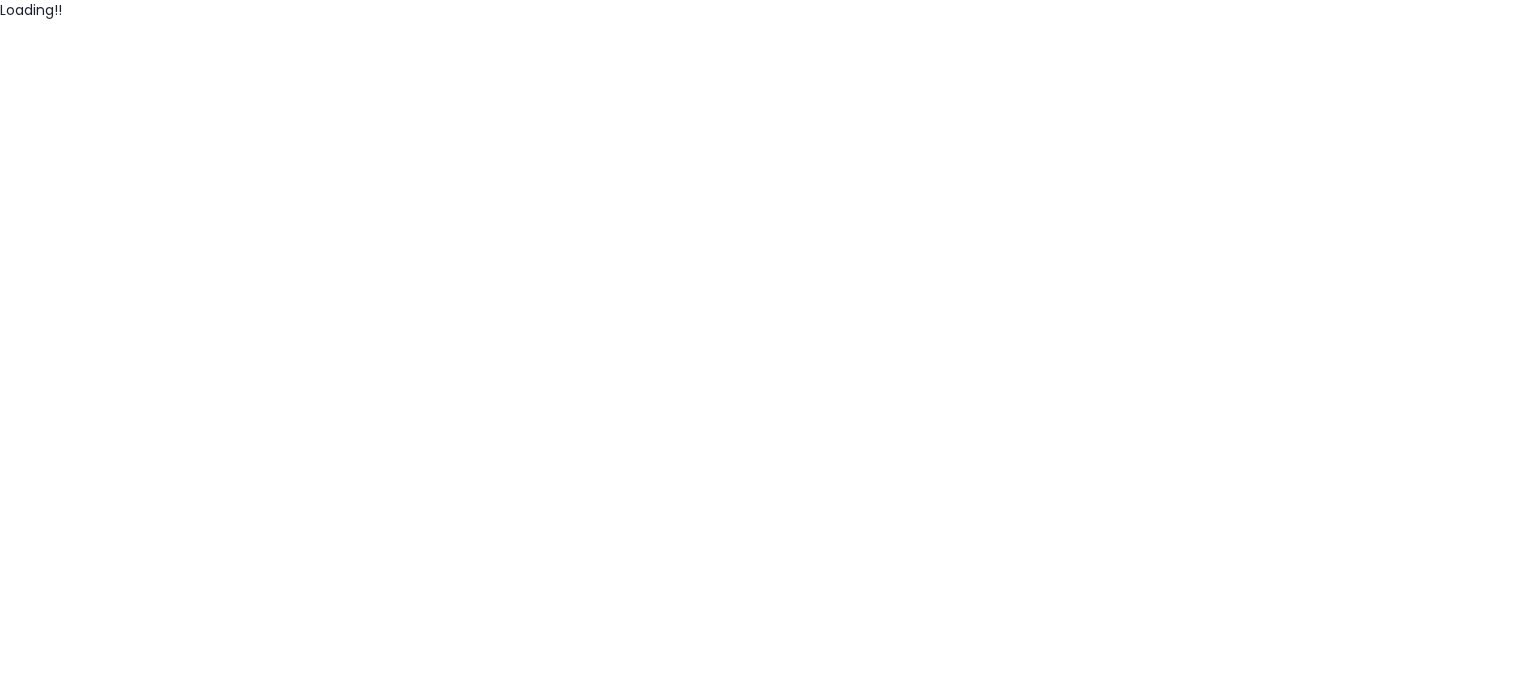 scroll, scrollTop: 0, scrollLeft: 0, axis: both 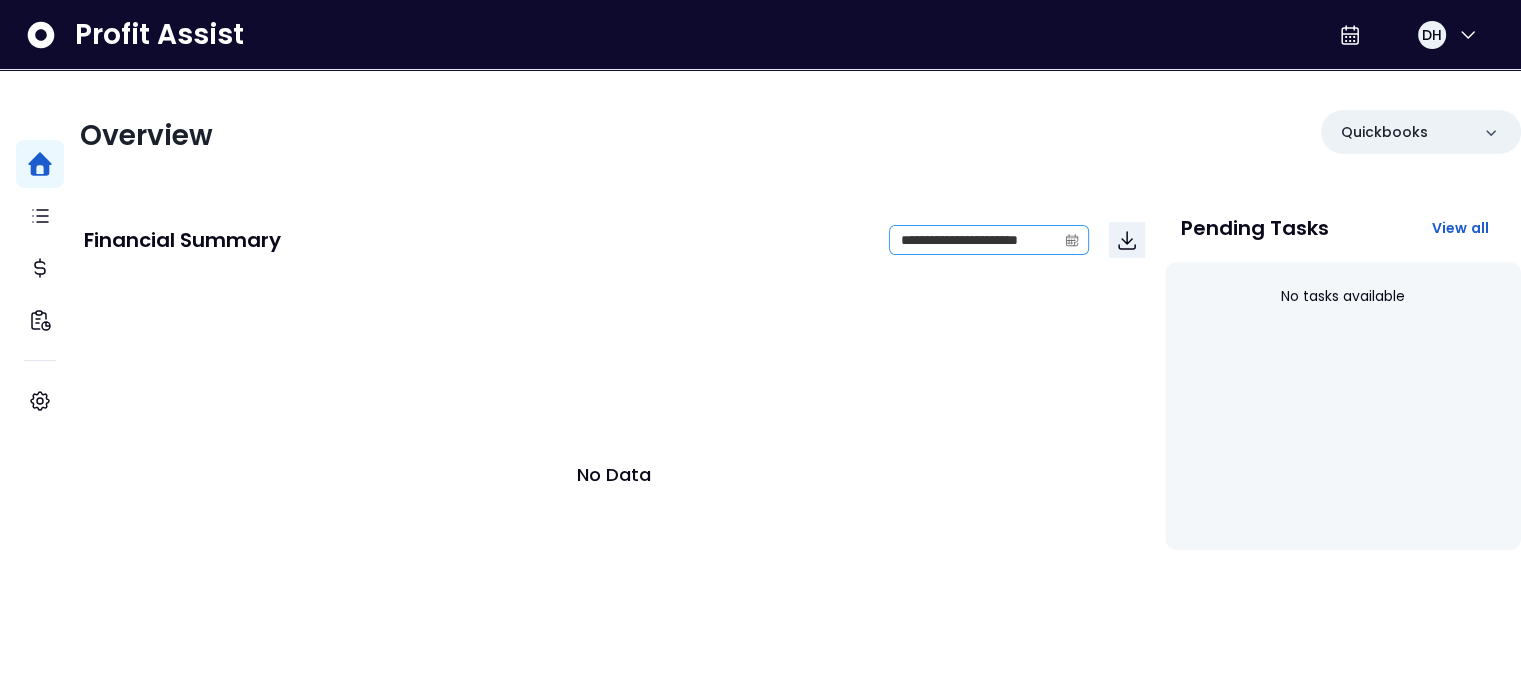 click at bounding box center (1073, 240) 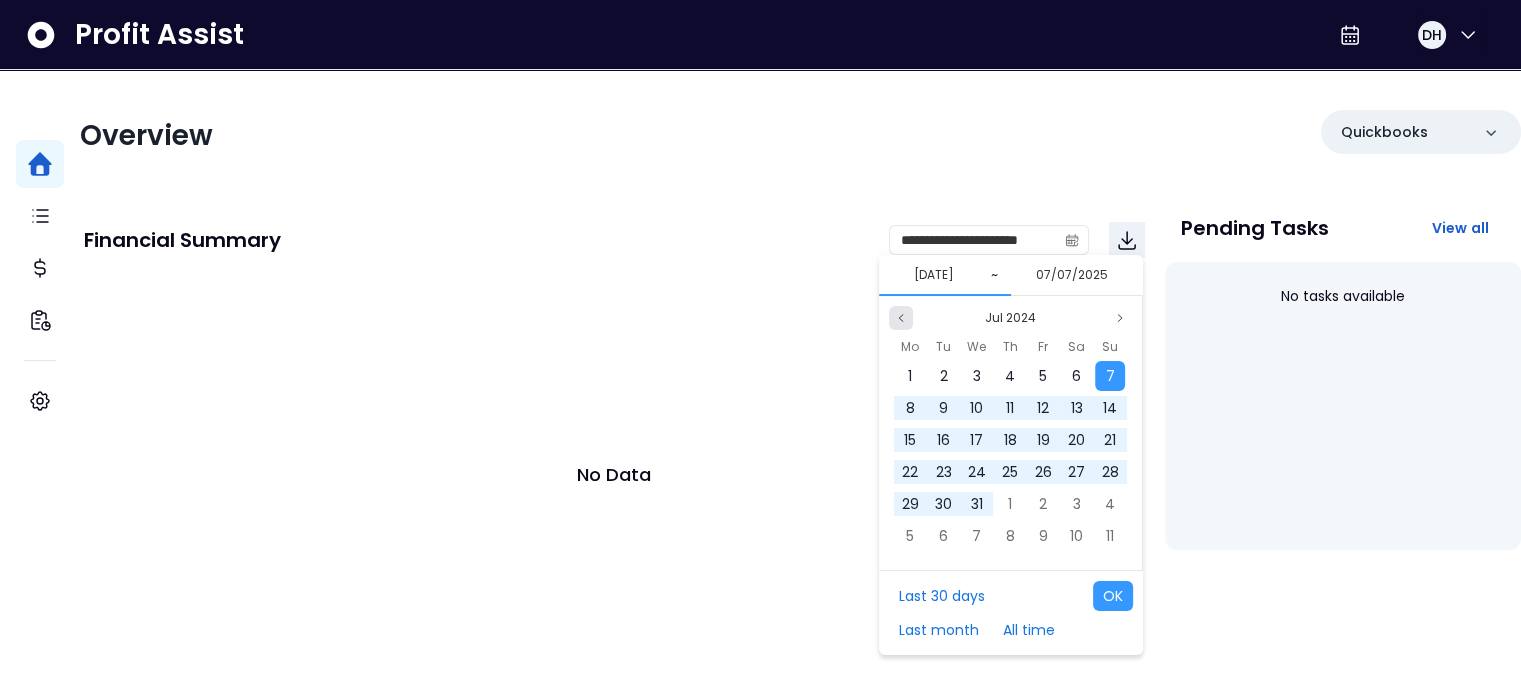 click at bounding box center (901, 318) 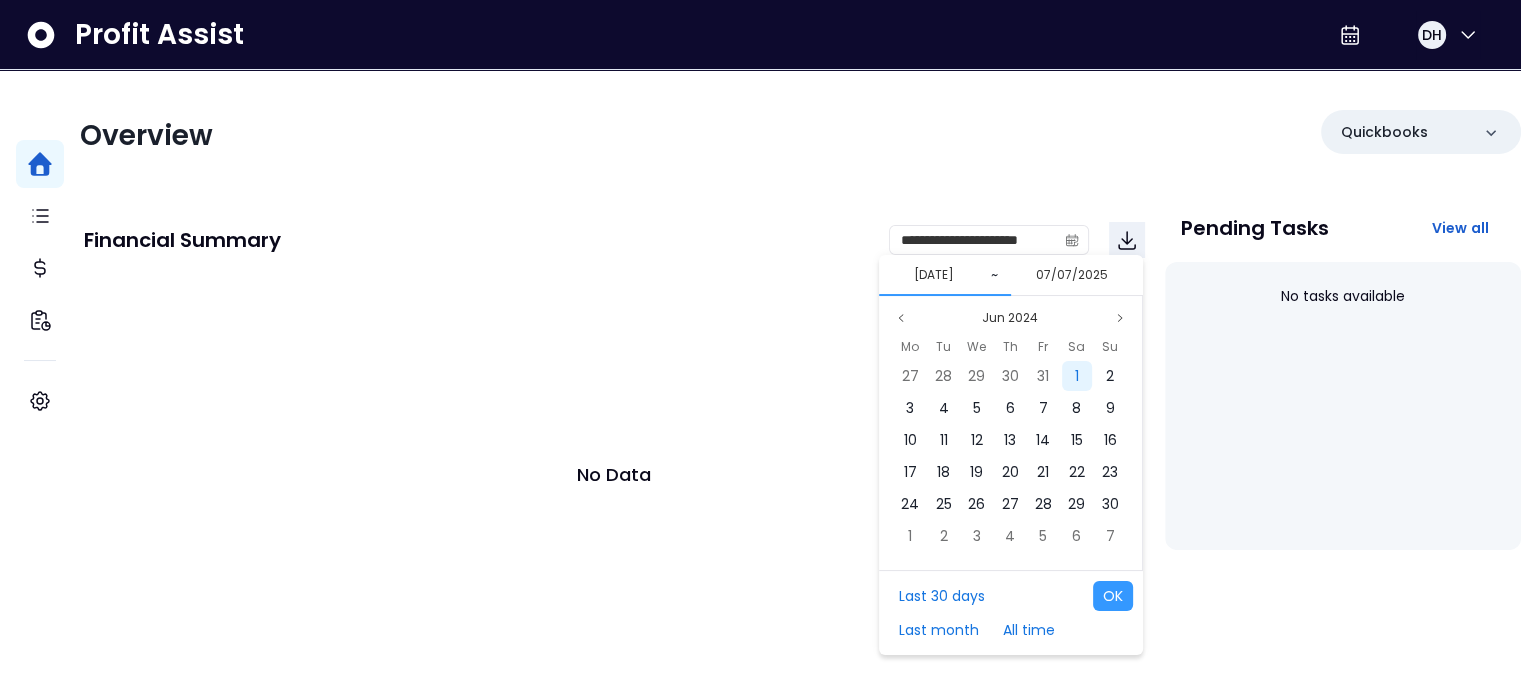 click on "1" at bounding box center [1077, 376] 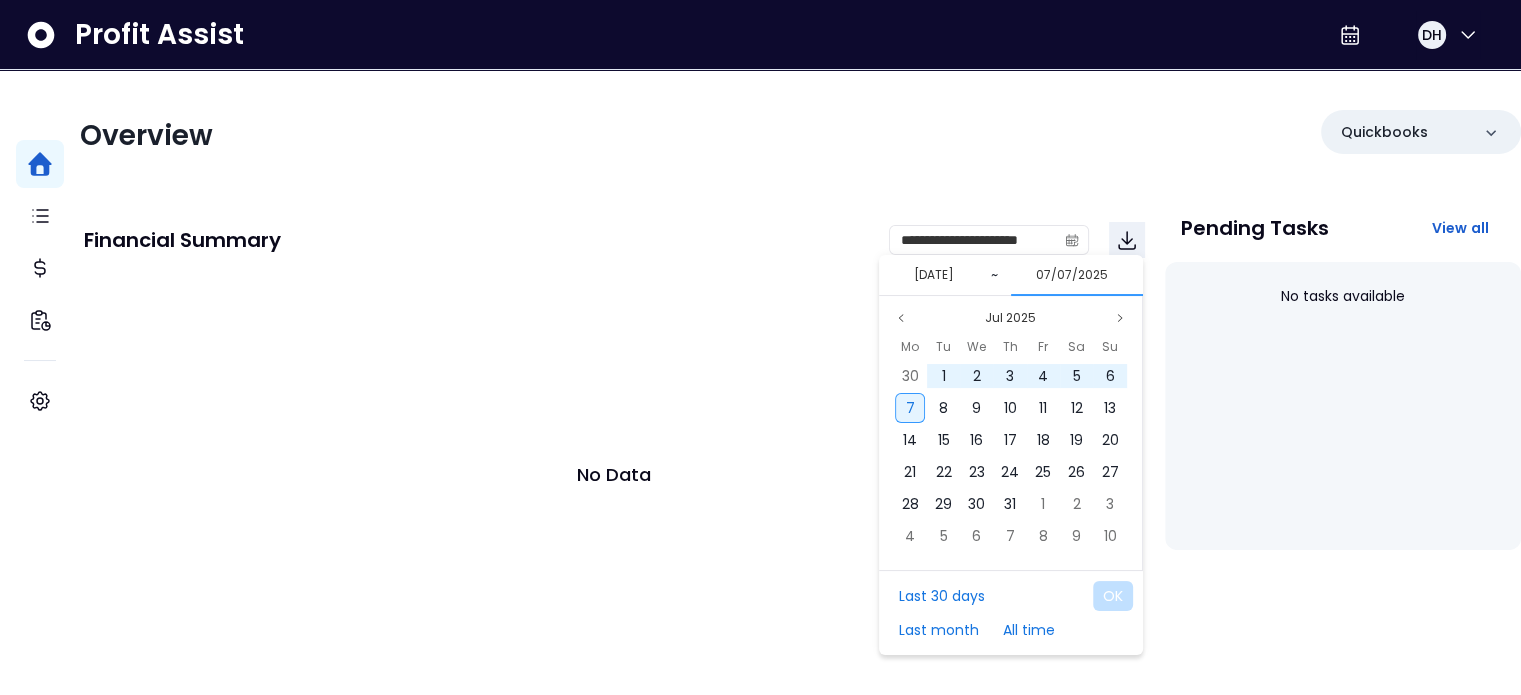 click on "7" at bounding box center (910, 408) 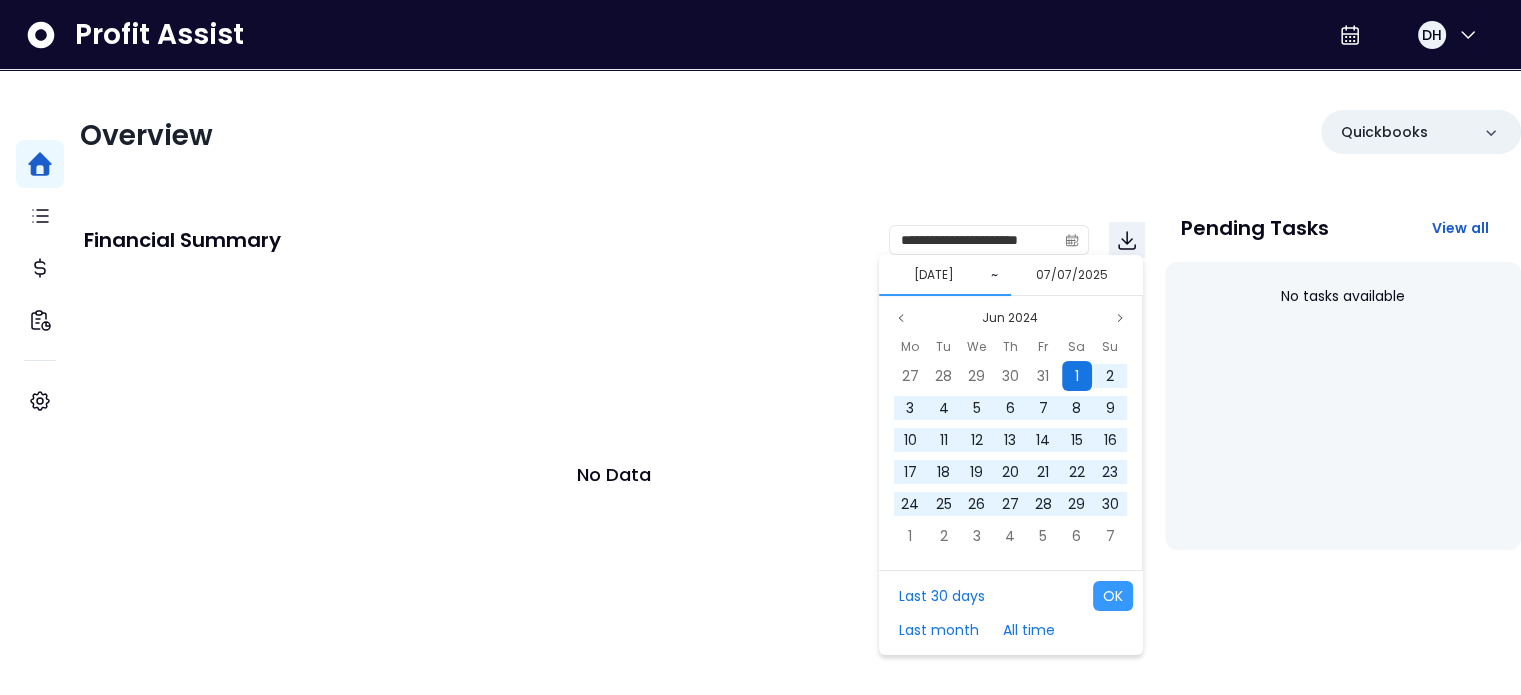 click on "1" at bounding box center [1077, 376] 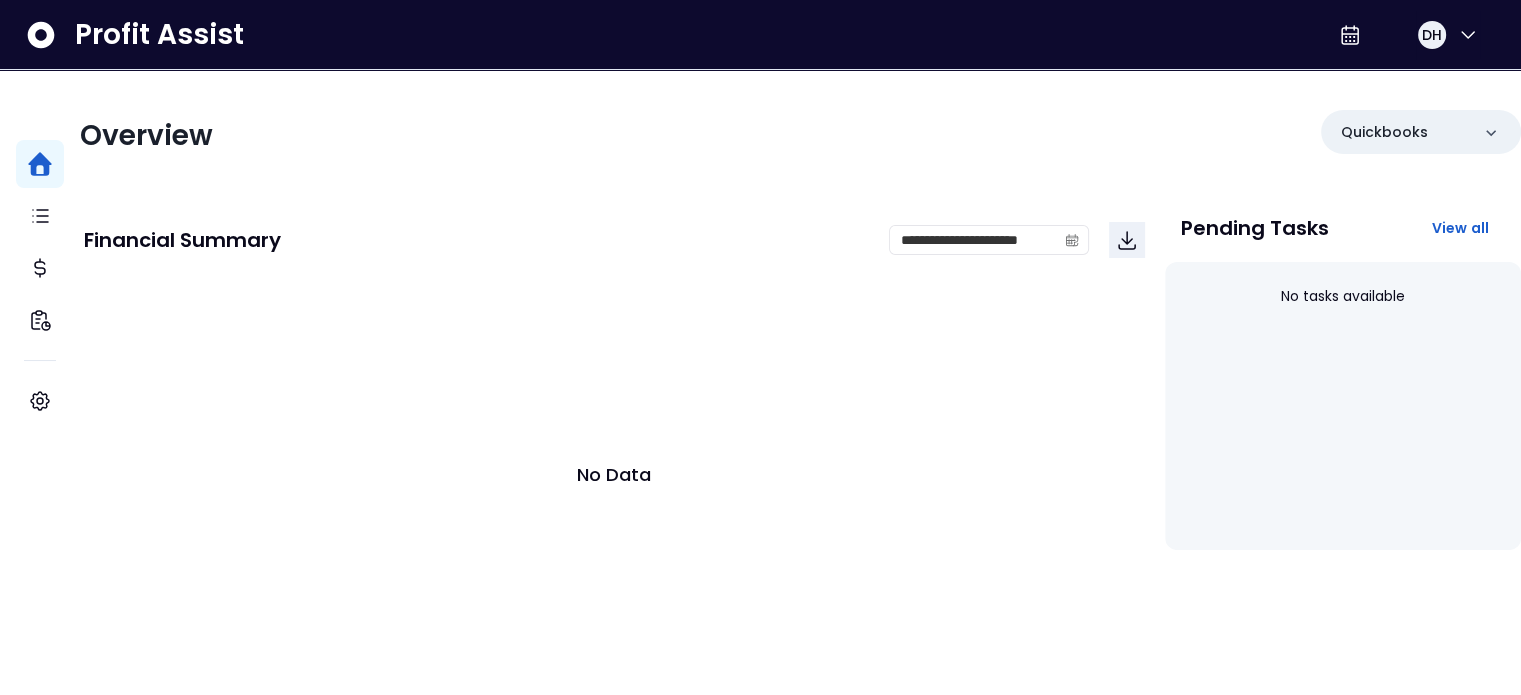click on "**********" at bounding box center (614, 240) 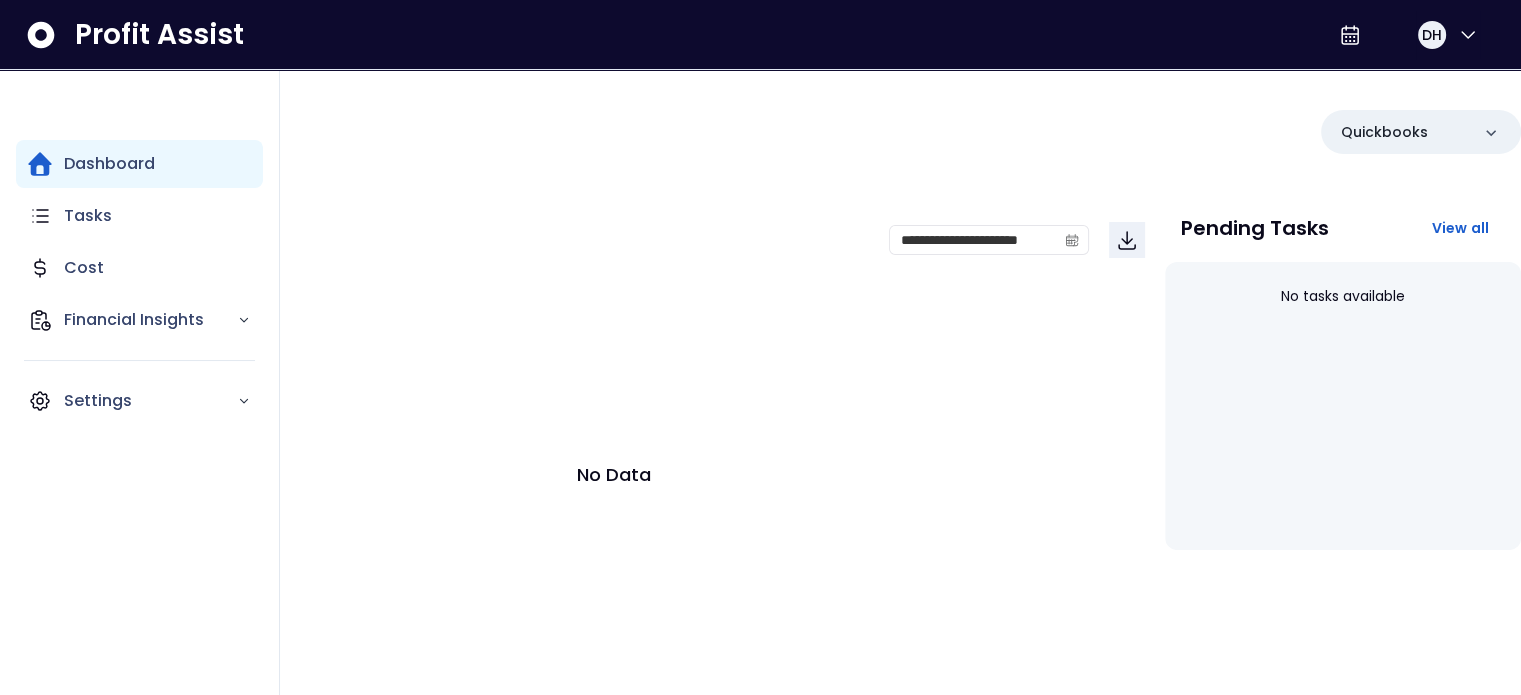 click on "Dashboard" at bounding box center (139, 164) 